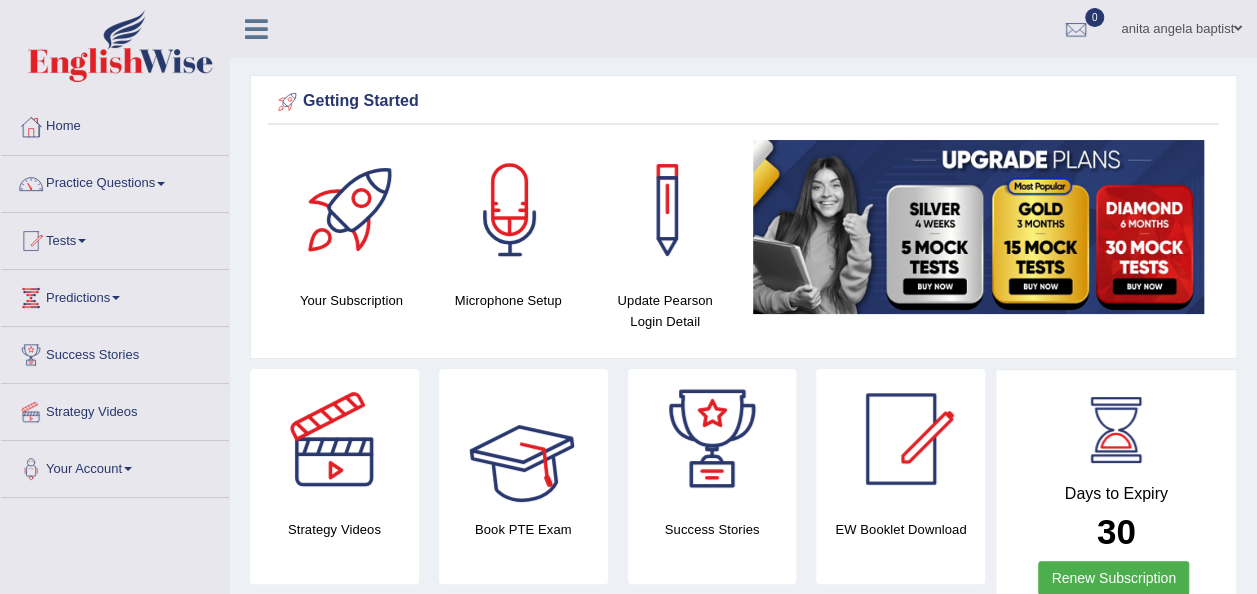 scroll, scrollTop: 400, scrollLeft: 0, axis: vertical 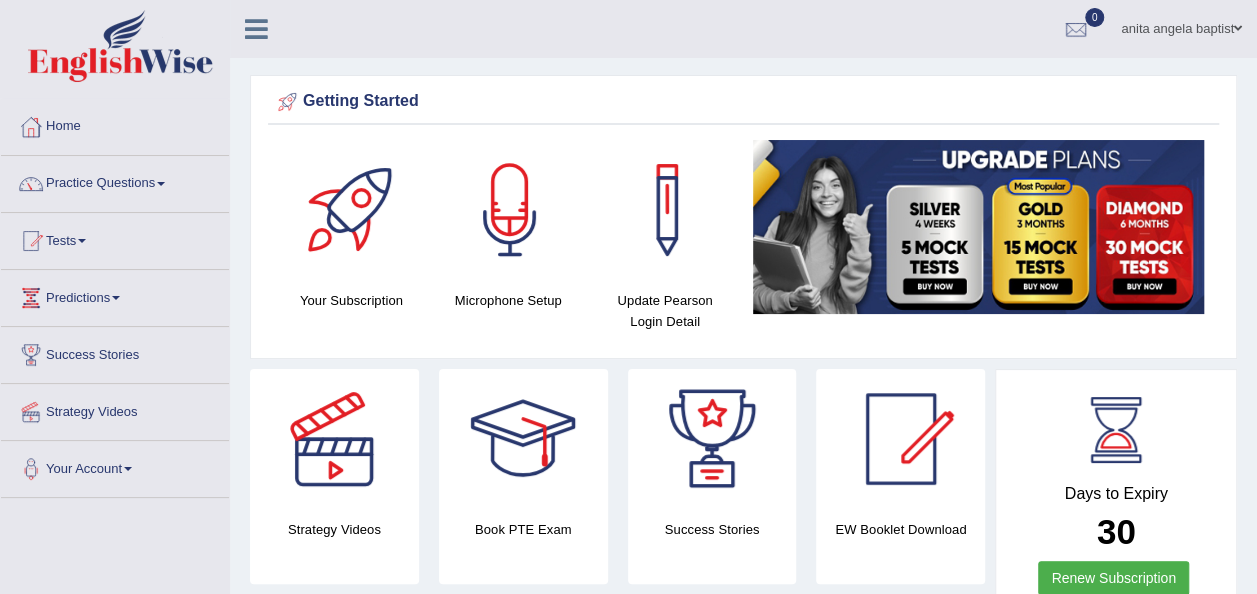 drag, startPoint x: 152, startPoint y: 174, endPoint x: 171, endPoint y: 171, distance: 19.235384 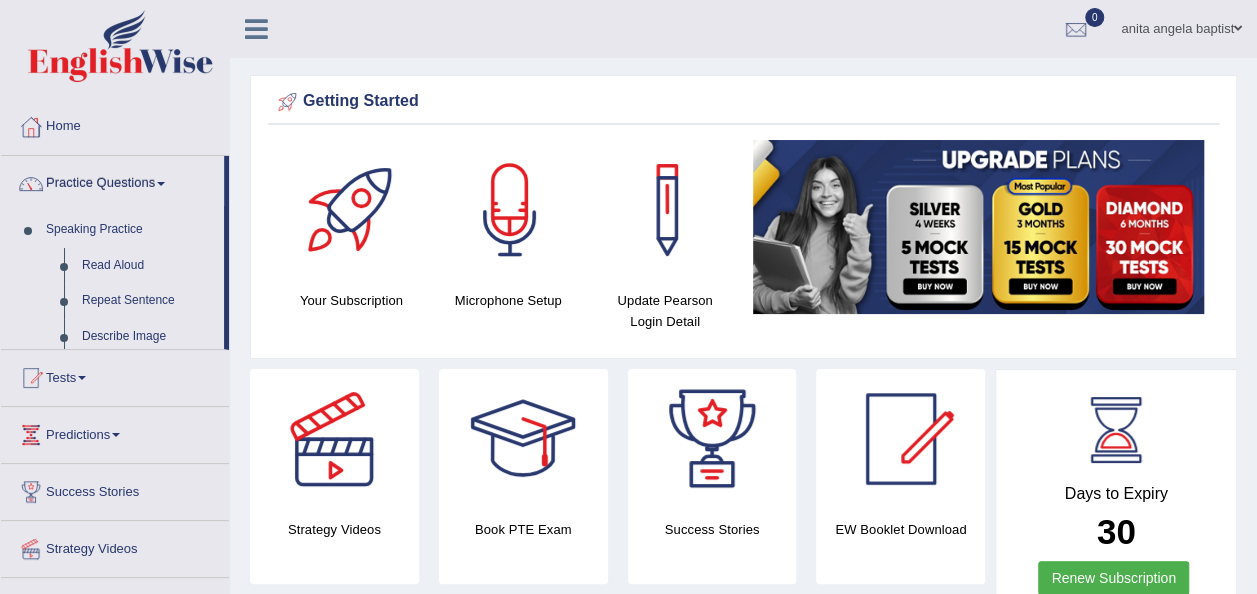 click on "Practice Questions" at bounding box center [112, 181] 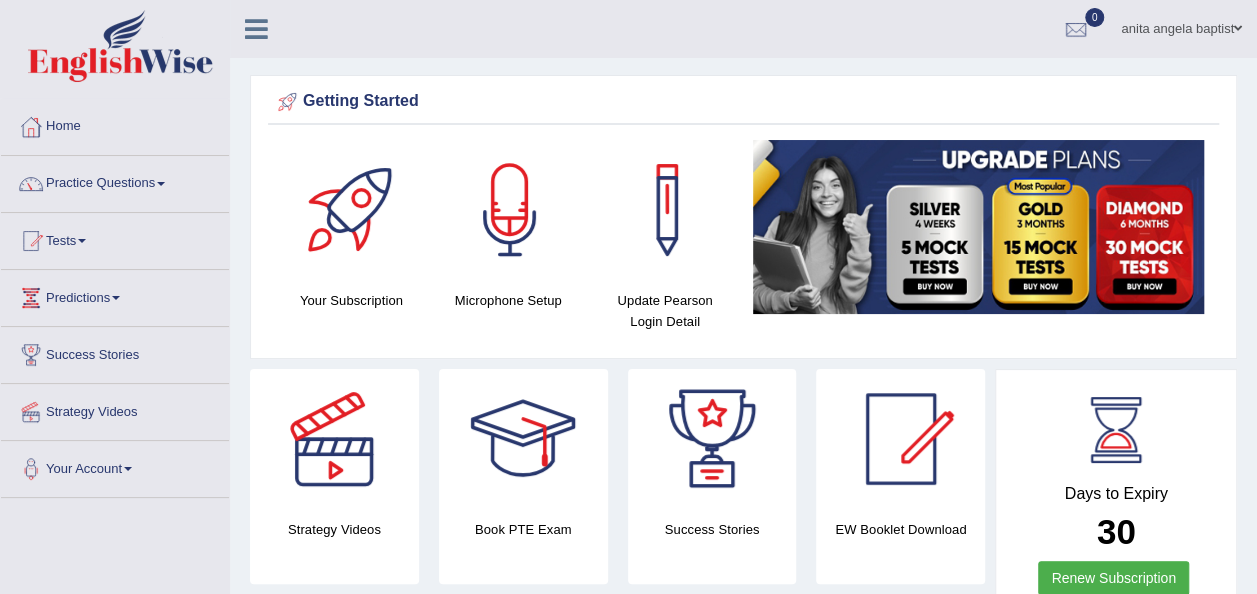 click on "Practice Questions" at bounding box center (115, 181) 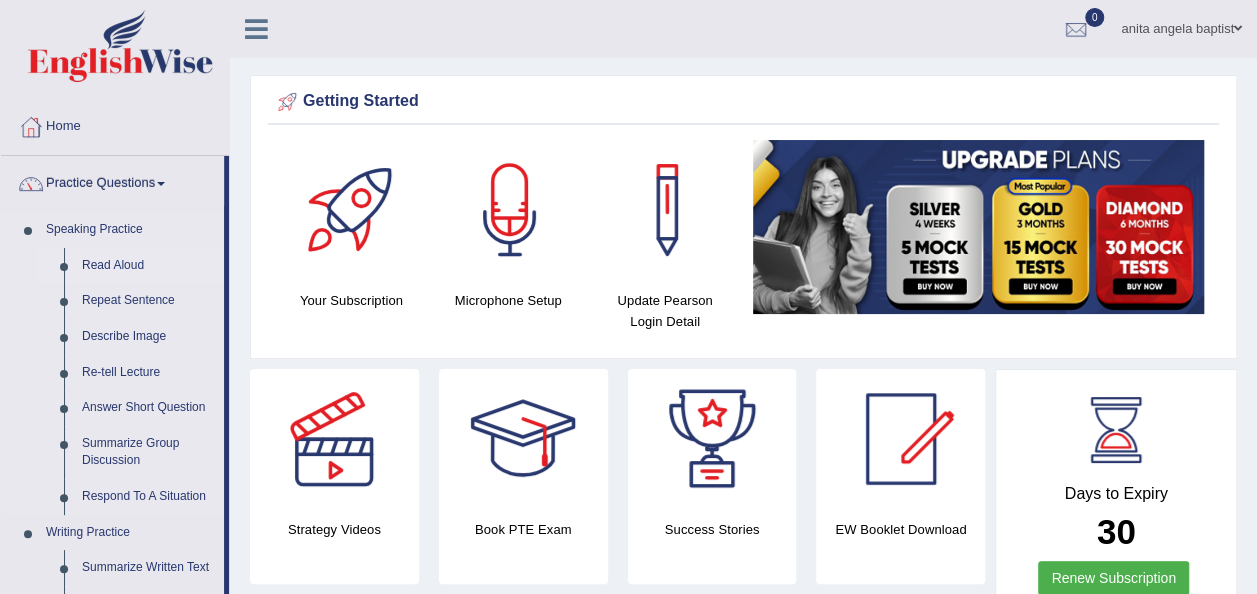click on "Read Aloud" at bounding box center (148, 266) 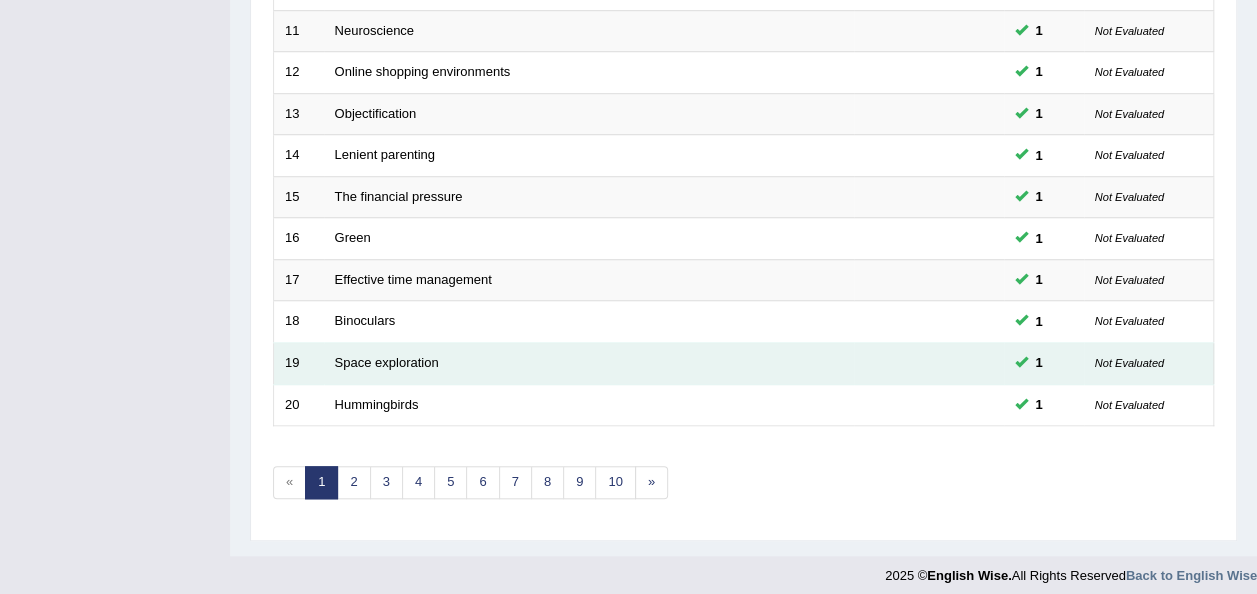 scroll, scrollTop: 710, scrollLeft: 0, axis: vertical 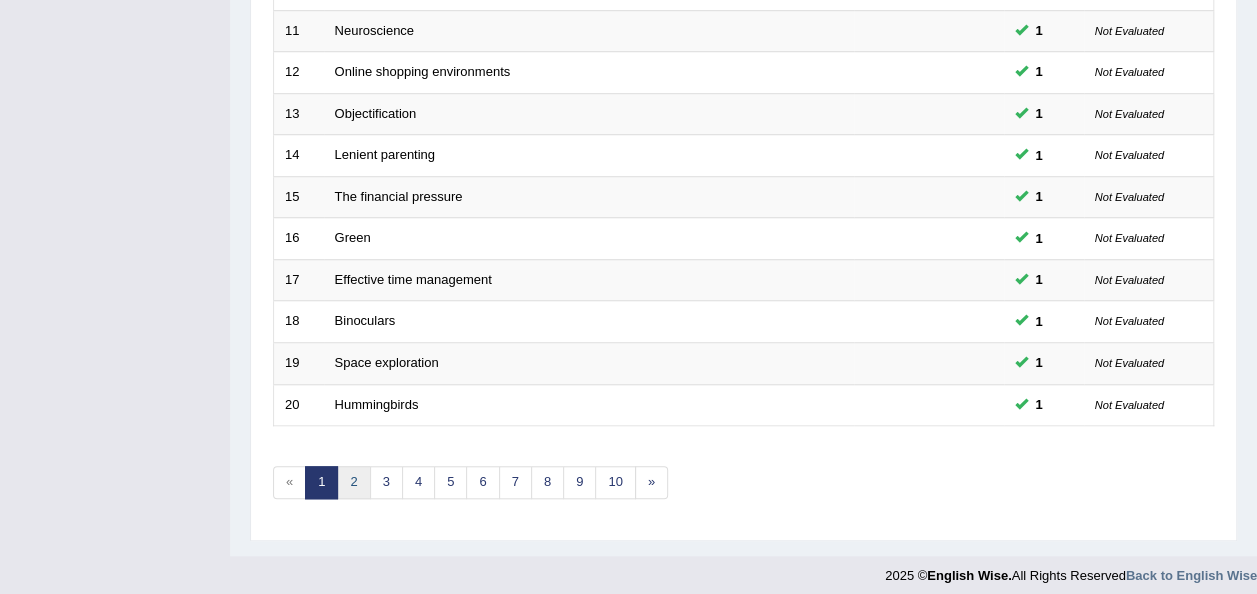 click on "2" at bounding box center [353, 482] 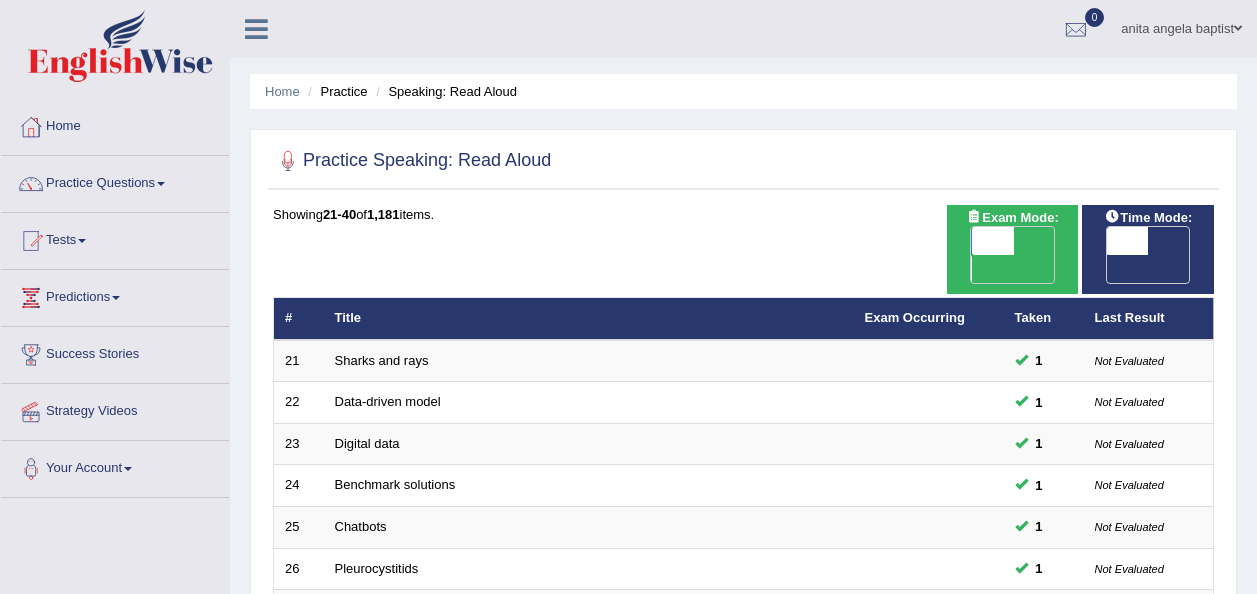 scroll, scrollTop: 0, scrollLeft: 0, axis: both 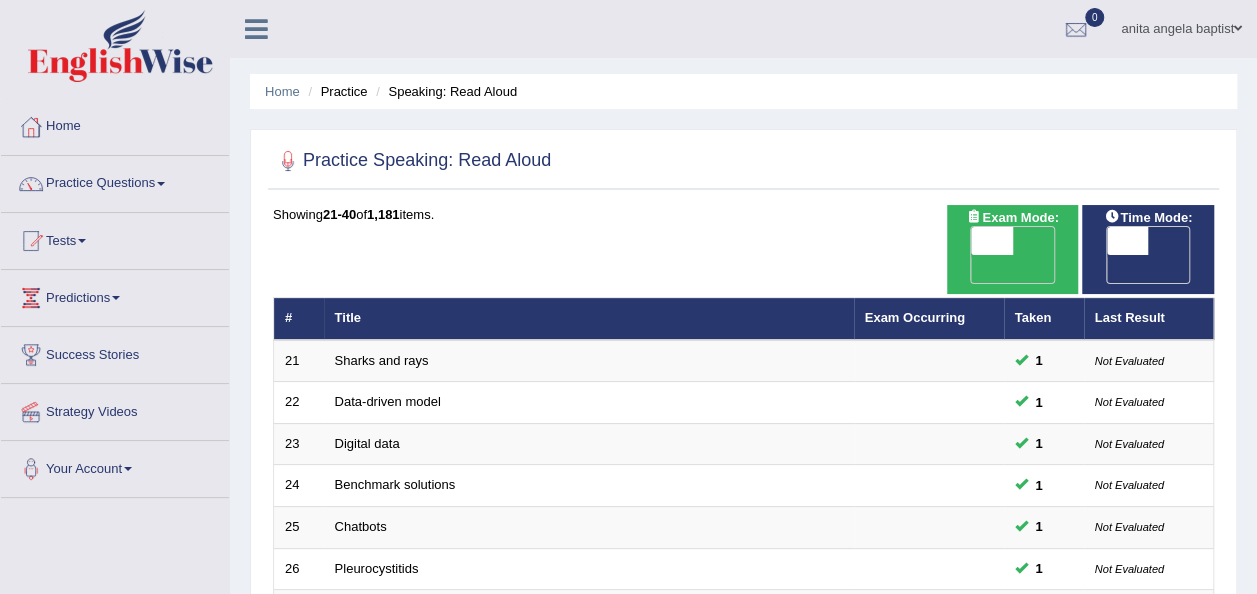 click on "OFF" at bounding box center [951, 269] 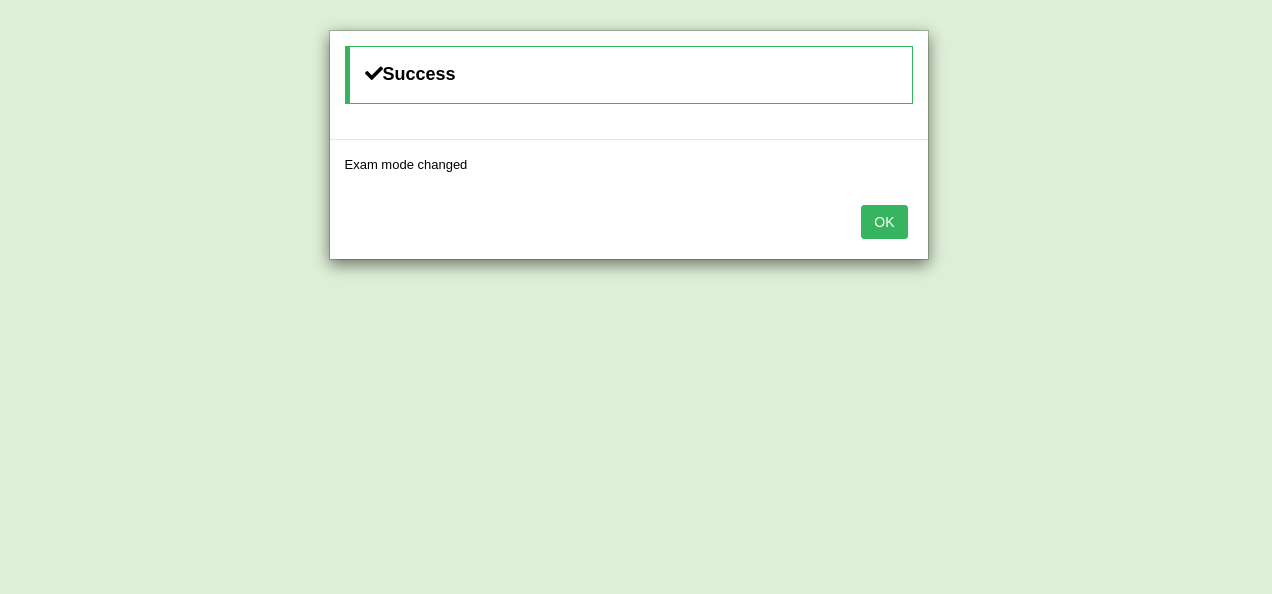 click on "OK" at bounding box center [884, 222] 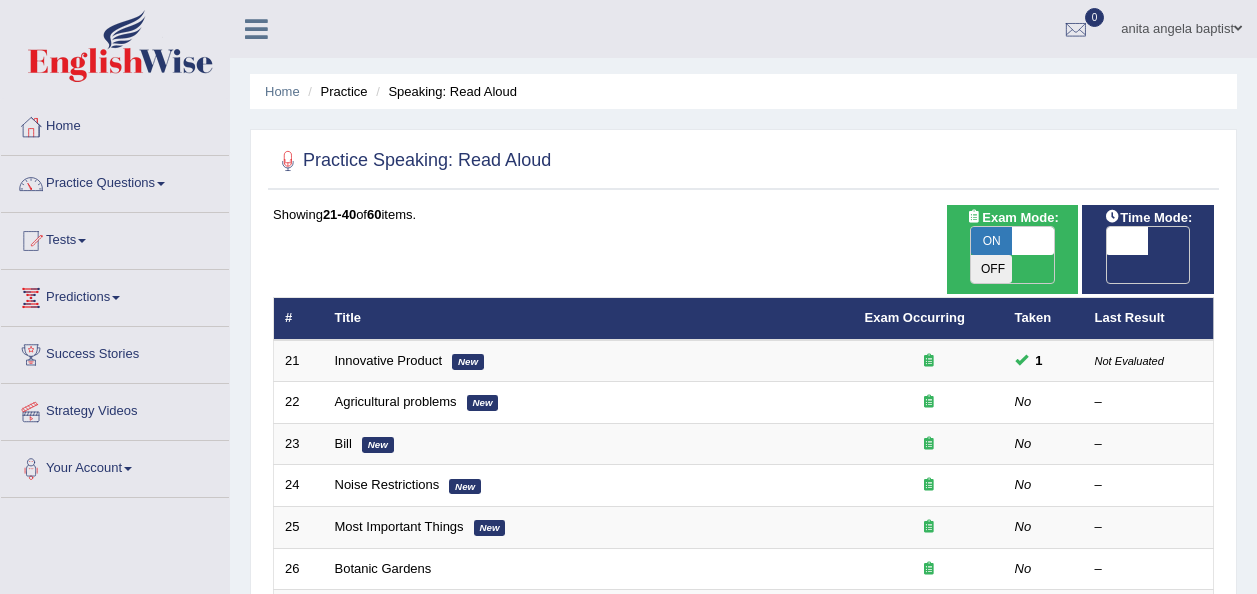 scroll, scrollTop: 0, scrollLeft: 0, axis: both 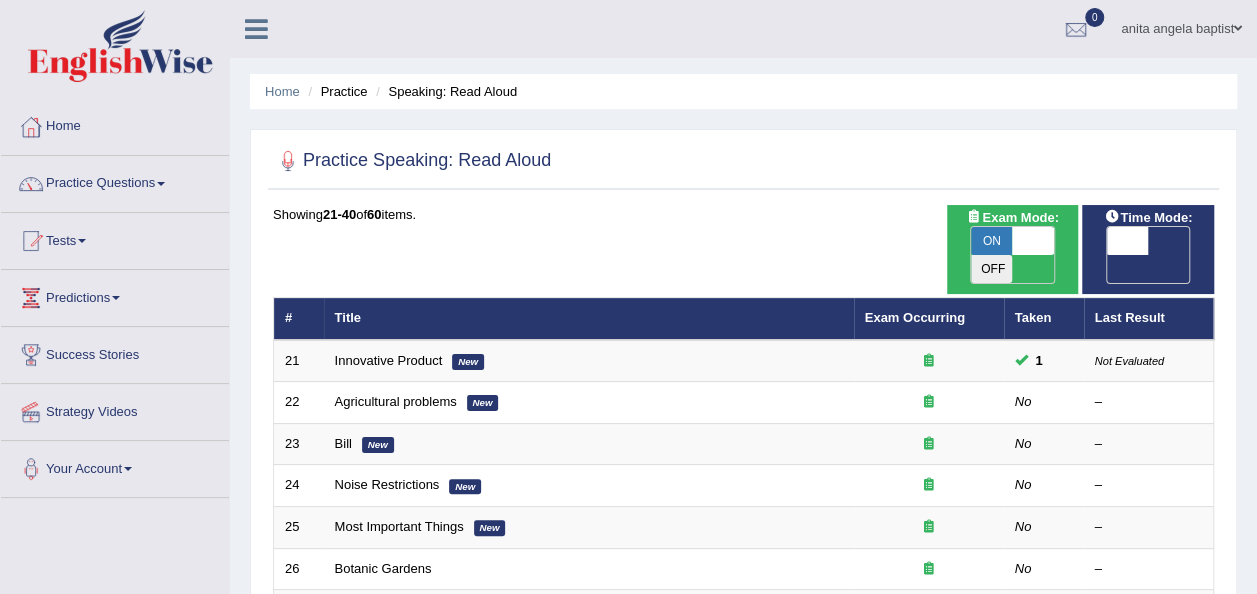 click on "OFF" at bounding box center [1086, 269] 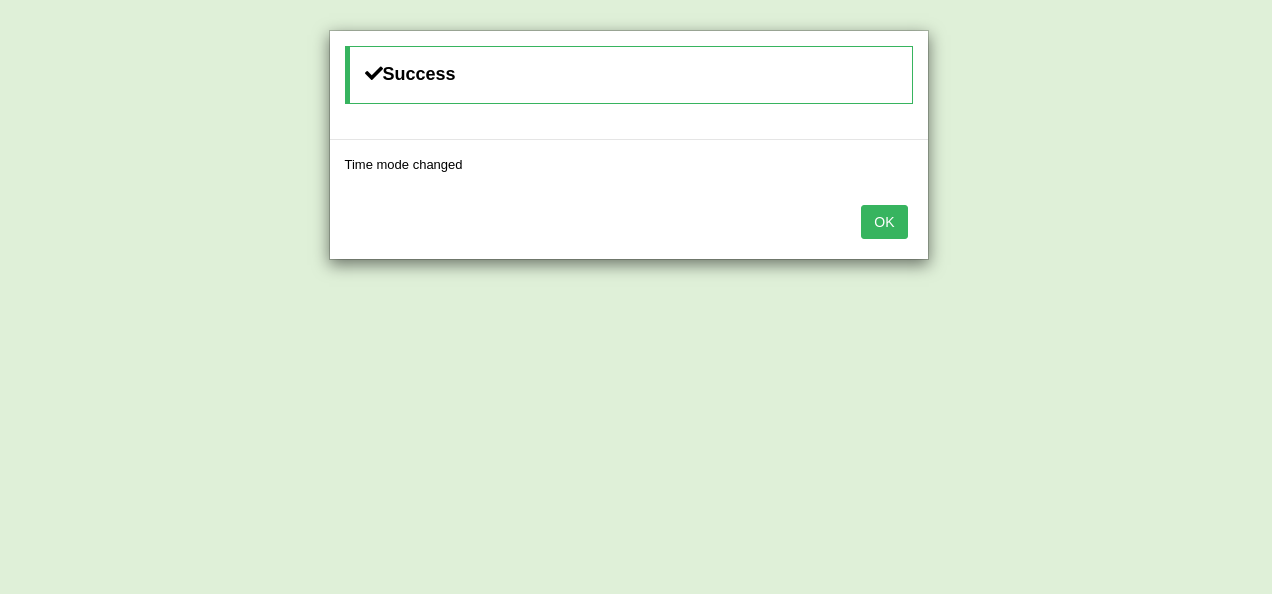 click on "OK" at bounding box center [884, 222] 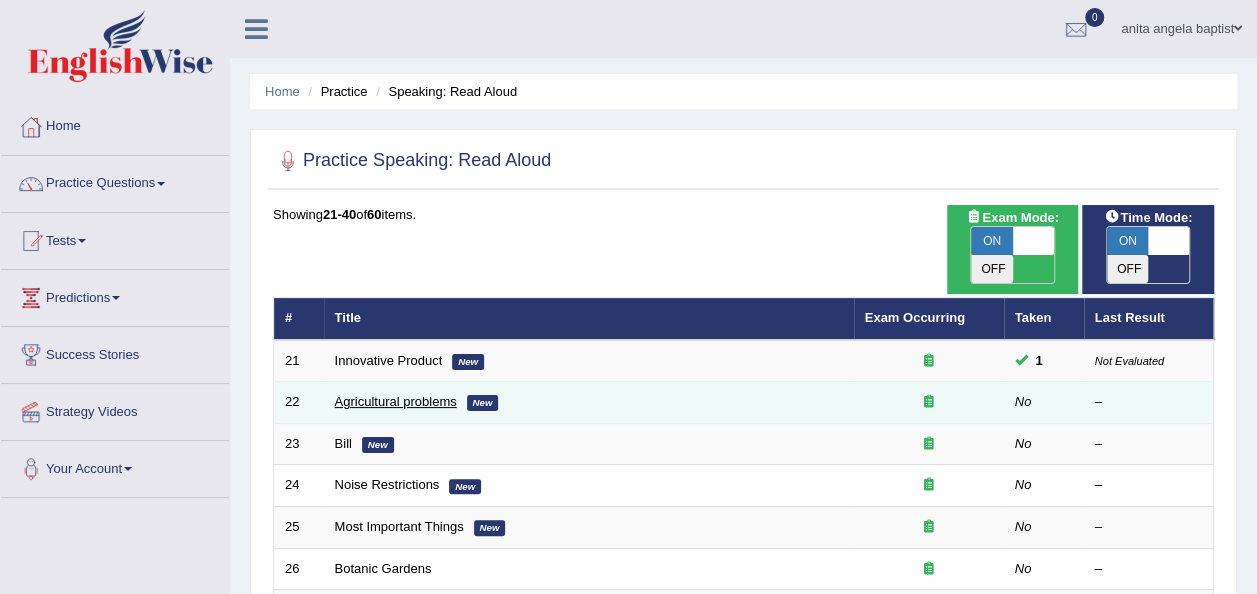 click on "Agricultural problems" at bounding box center (396, 401) 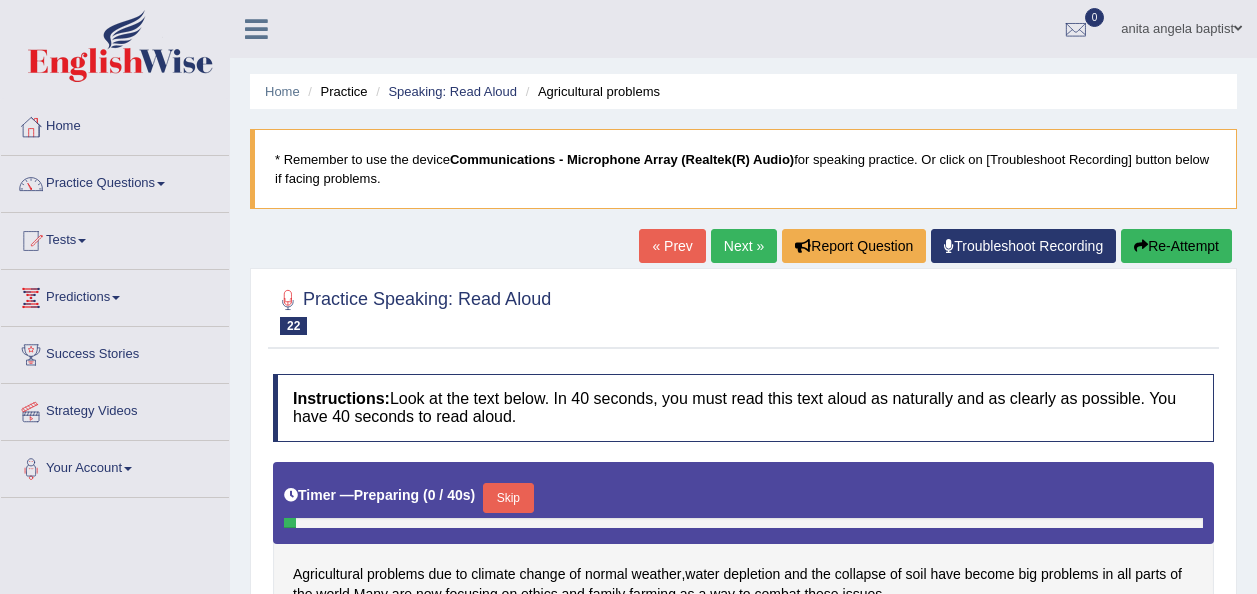 scroll, scrollTop: 0, scrollLeft: 0, axis: both 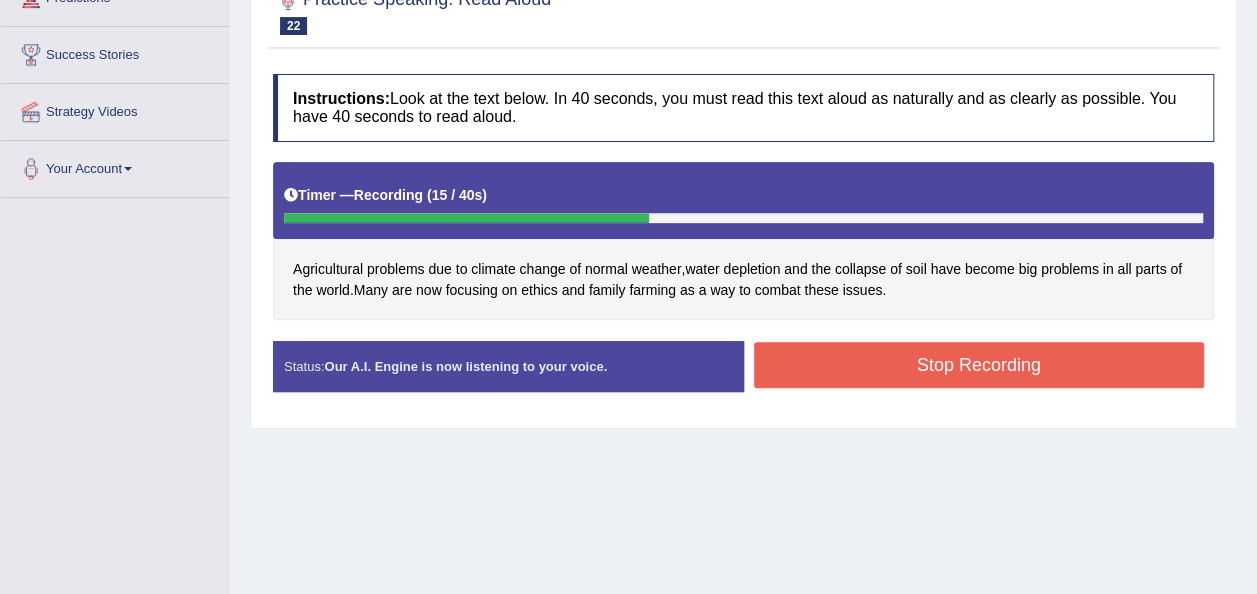 click on "Stop Recording" at bounding box center [979, 365] 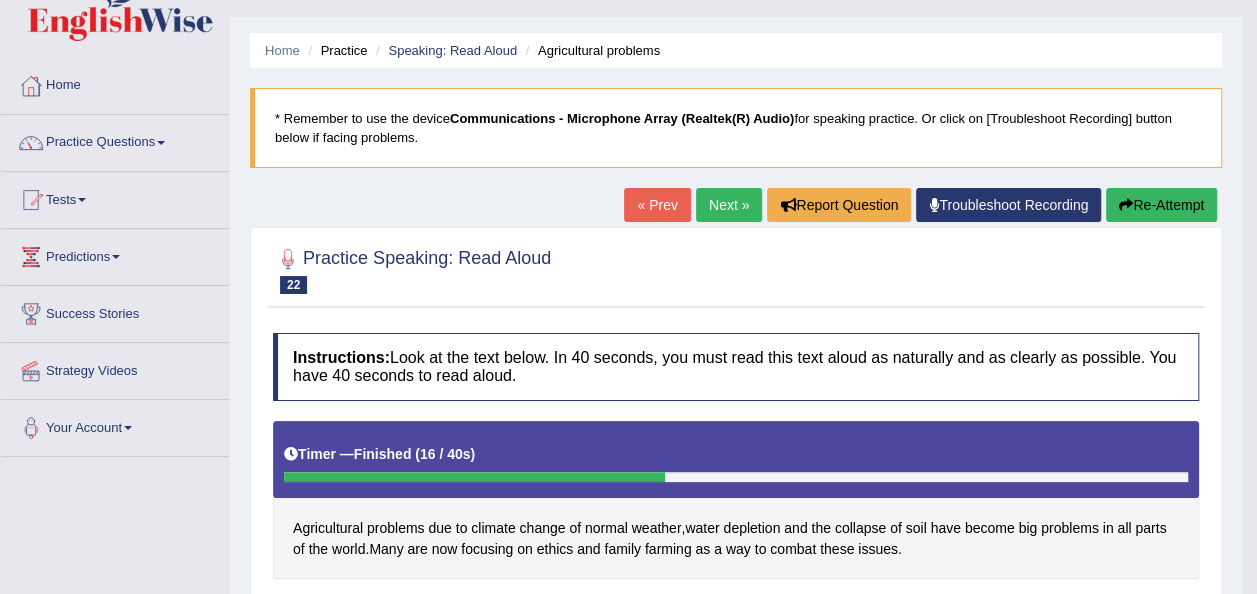 scroll, scrollTop: 0, scrollLeft: 0, axis: both 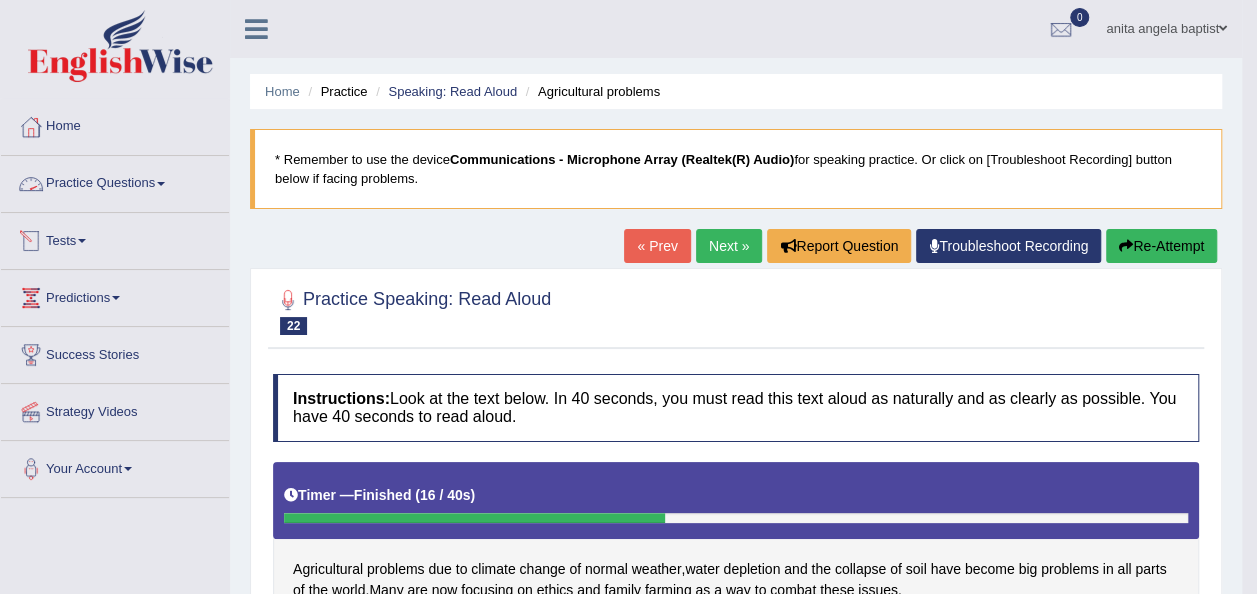 click on "Practice Questions" at bounding box center (115, 181) 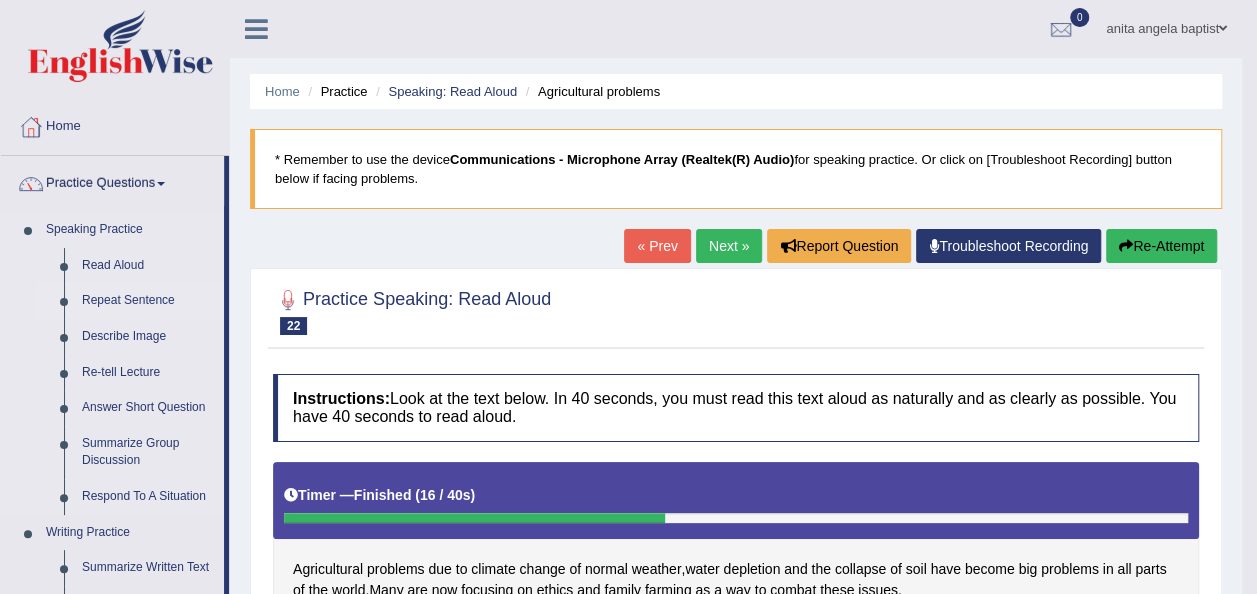 click on "Repeat Sentence" at bounding box center (148, 301) 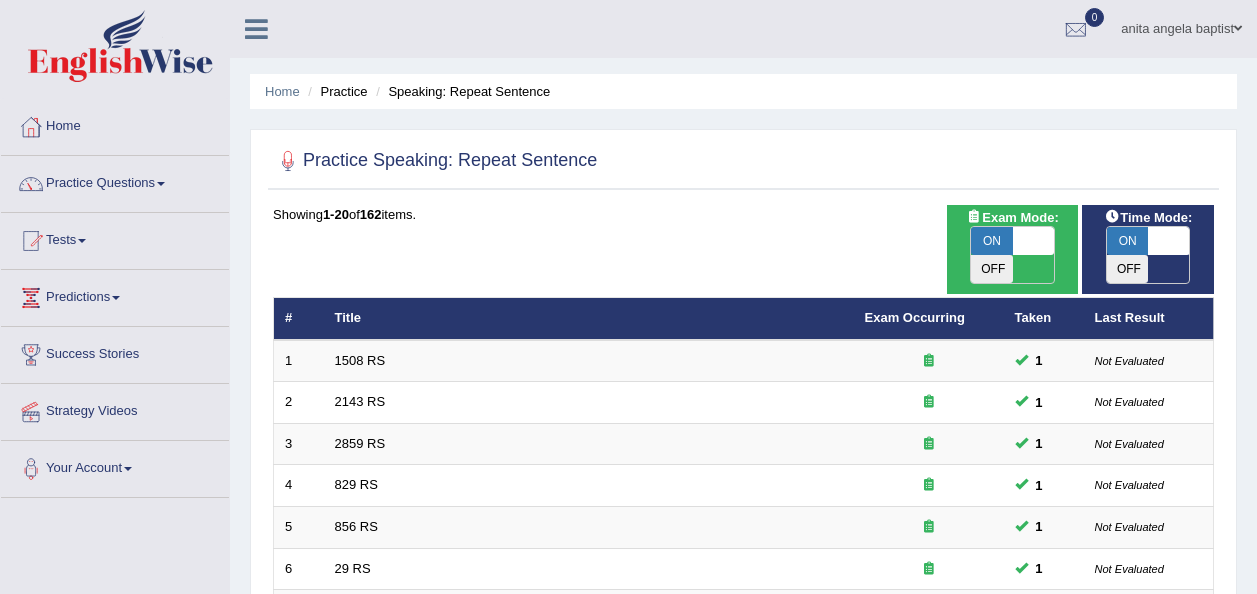 scroll, scrollTop: 510, scrollLeft: 0, axis: vertical 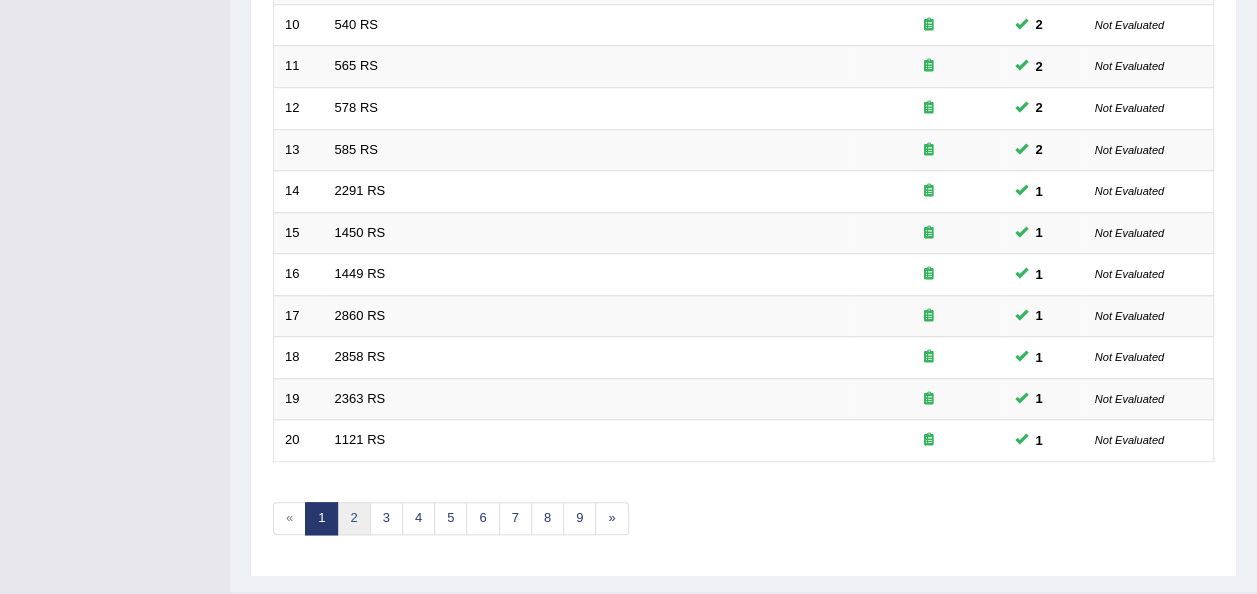 click on "2" at bounding box center [353, 518] 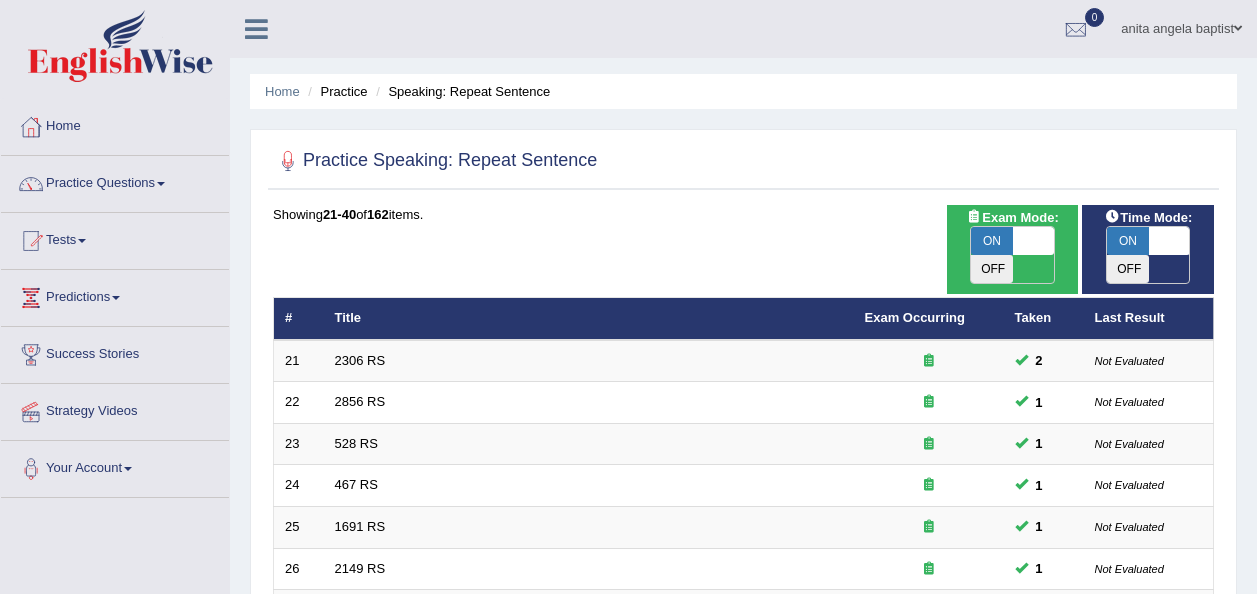 scroll, scrollTop: 300, scrollLeft: 0, axis: vertical 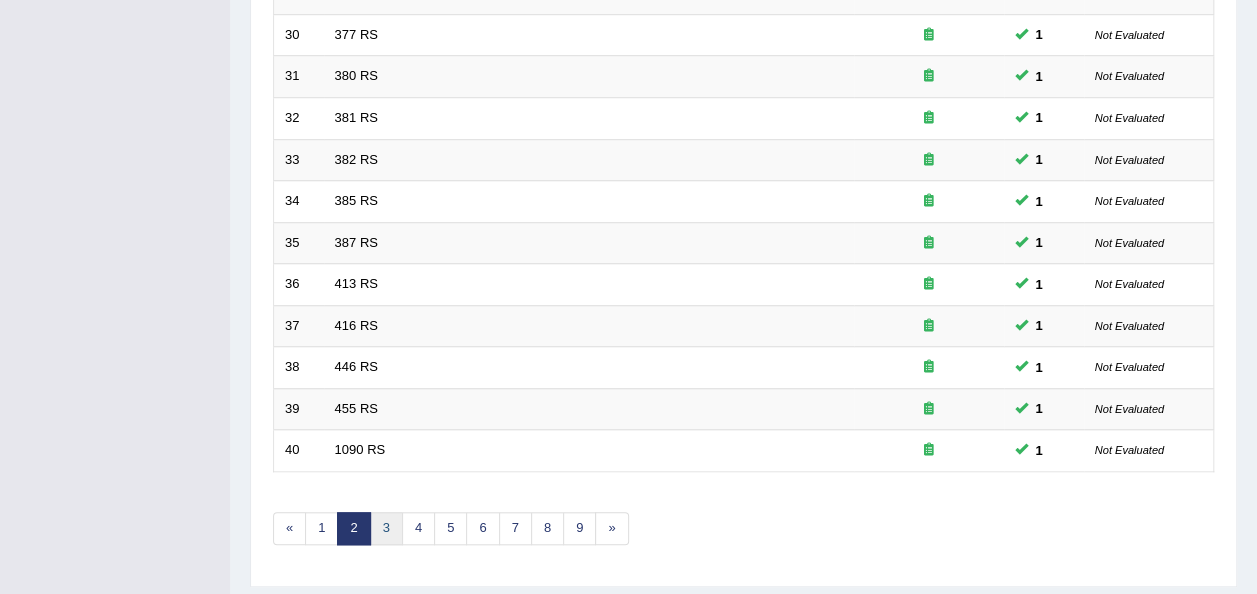 click on "3" at bounding box center (386, 528) 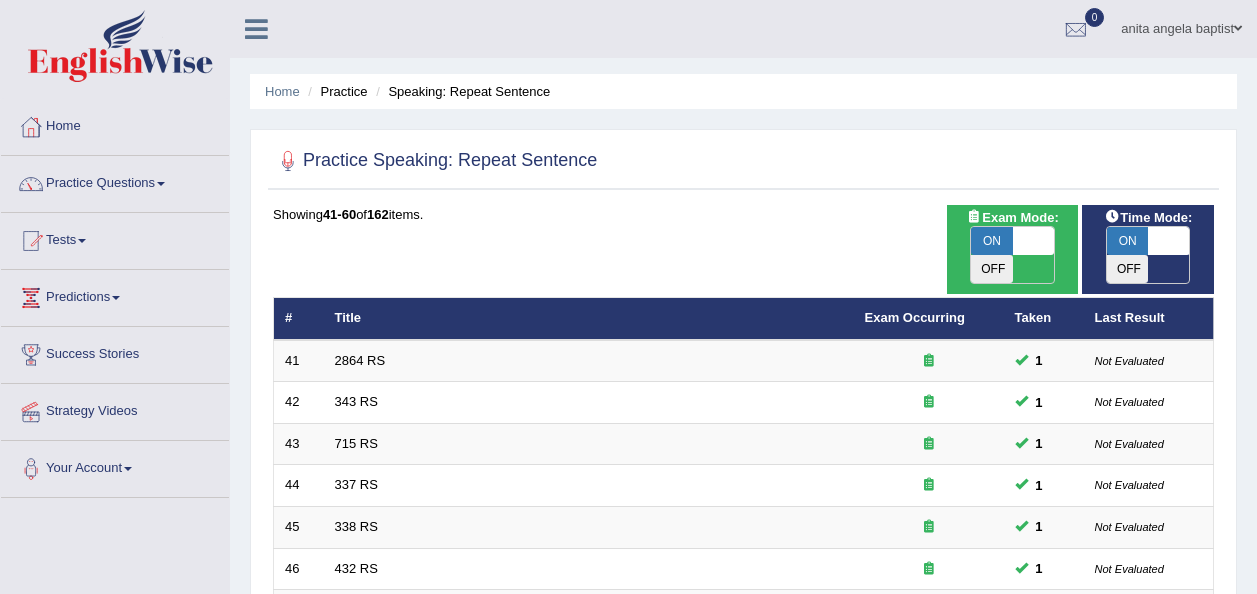 scroll, scrollTop: 300, scrollLeft: 0, axis: vertical 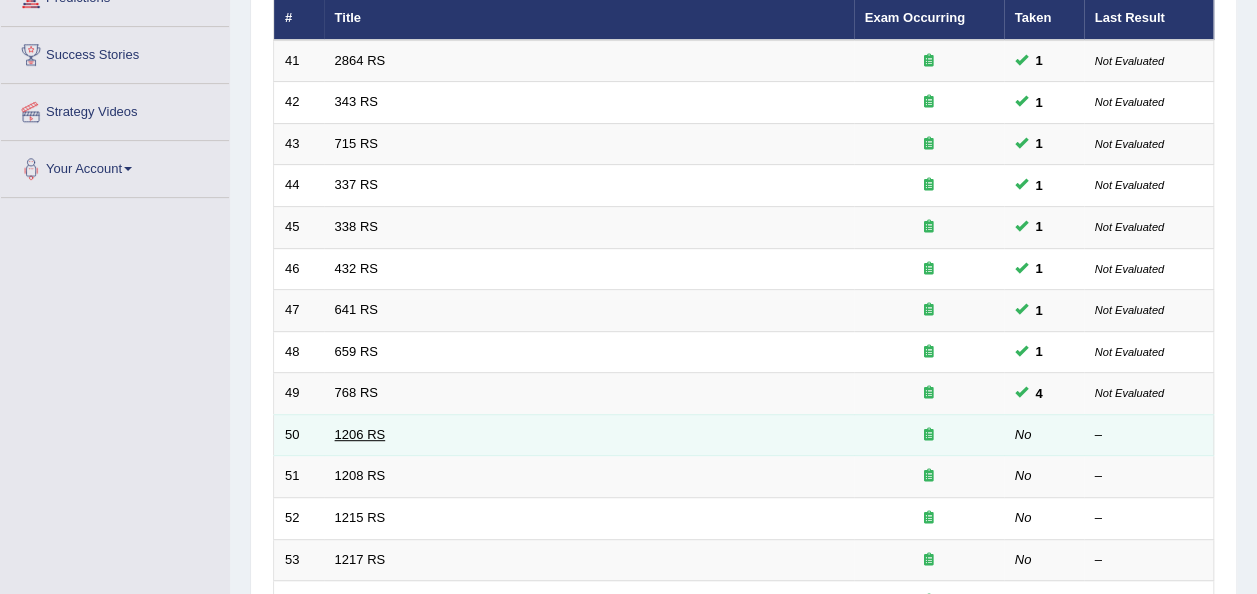 click on "1206 RS" at bounding box center [360, 434] 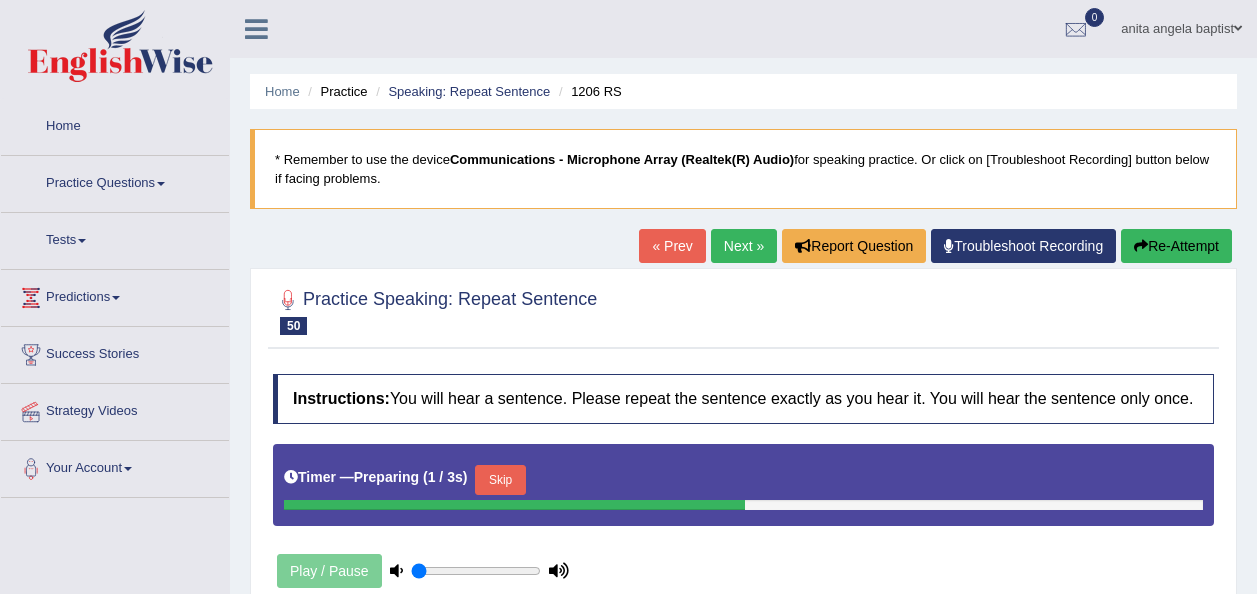 scroll, scrollTop: 300, scrollLeft: 0, axis: vertical 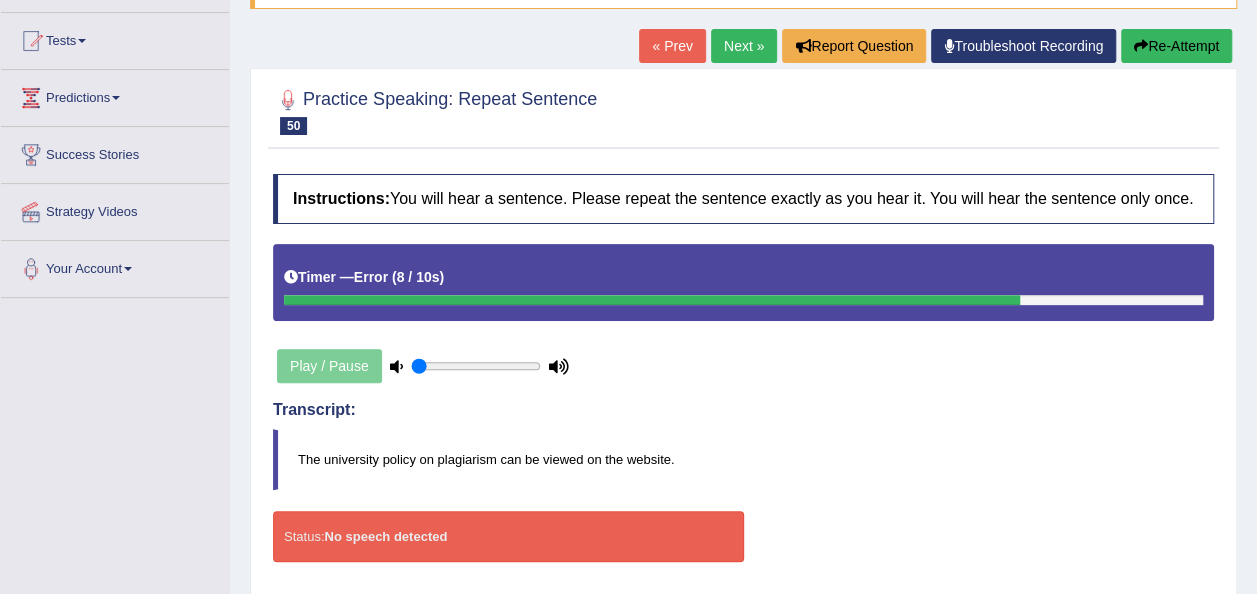 click on "Re-Attempt" at bounding box center [1176, 46] 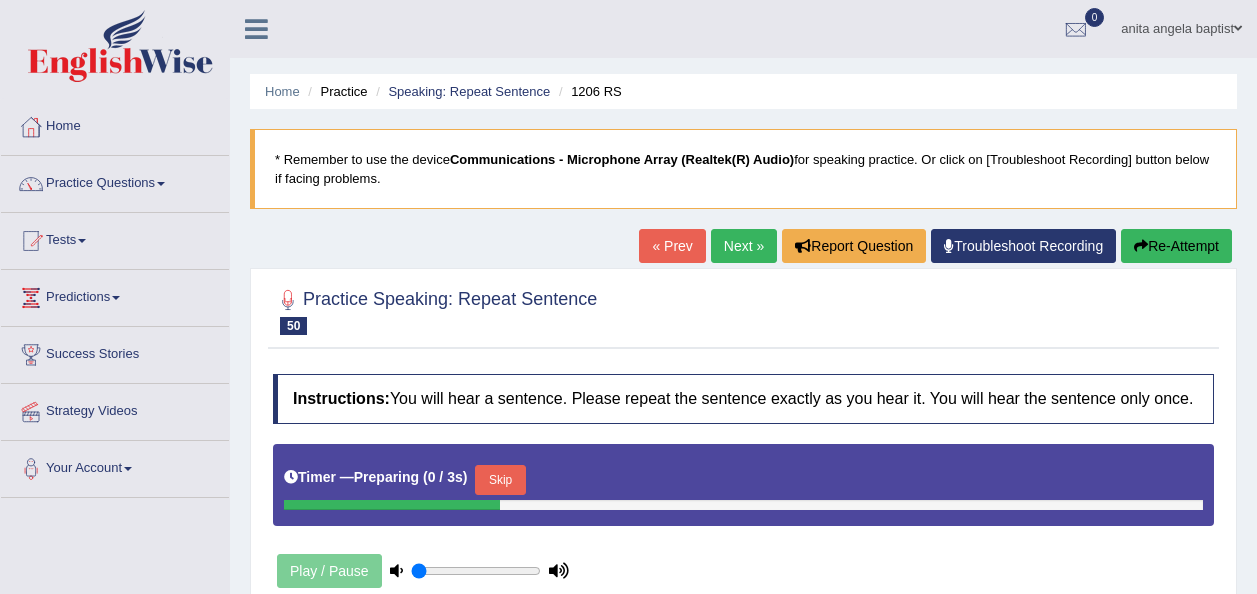 scroll, scrollTop: 200, scrollLeft: 0, axis: vertical 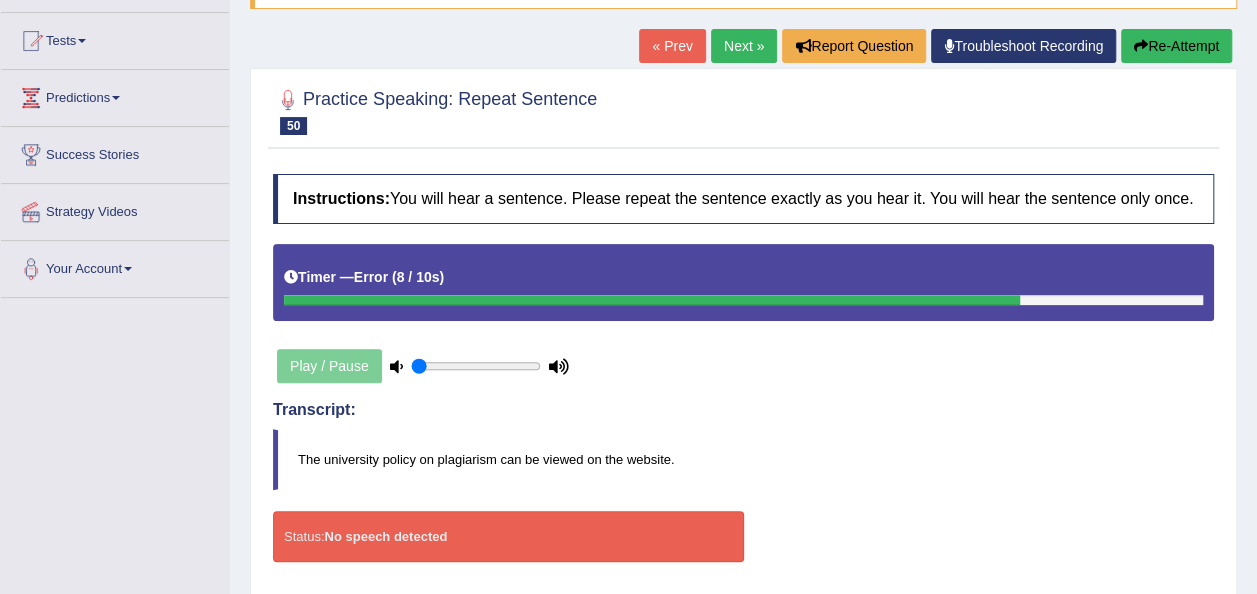 click on "Re-Attempt" at bounding box center [1176, 46] 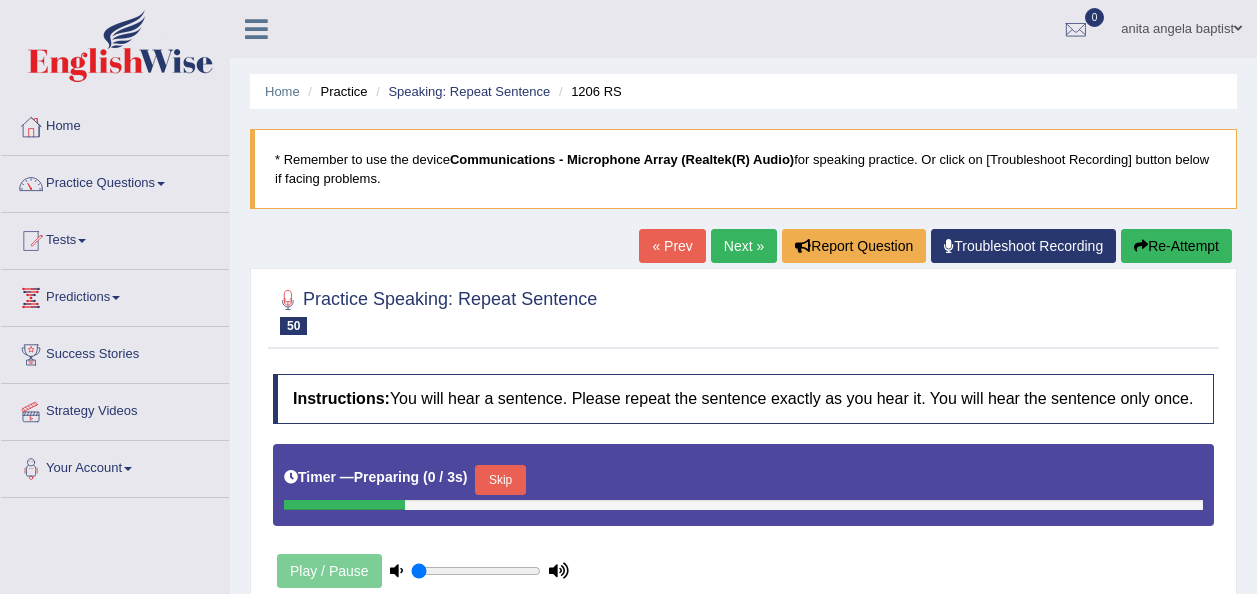 scroll, scrollTop: 200, scrollLeft: 0, axis: vertical 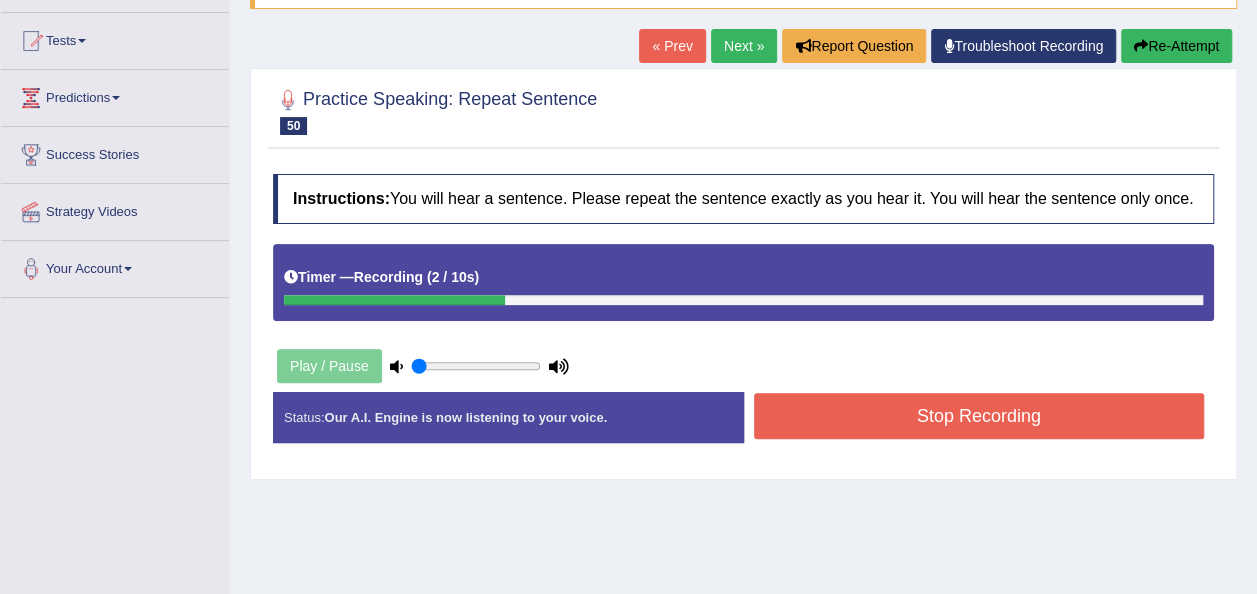 click on "Home
Practice
Speaking: Repeat Sentence
[NUMBER] RS
* Remember to use the device  Communications - Microphone Array (Realtek(R) Audio)  for speaking practice. Or click on [Troubleshoot Recording] button below if facing problems.
« Prev Next »  Report Question  Troubleshoot Recording  Re-Attempt
Practice Speaking: Repeat Sentence
50
[NUMBER] RS
Instructions:  You will hear a sentence. Please repeat the sentence exactly as you hear it. You will hear the sentence only once.
Timer —  Recording   ( 2 / 10s ) Play / Pause Transcript: The university policy on plagiarism can be viewed on the website. Created with Highcharts 7.1.2 Too low Too high Time Pitch meter: 0 2.5 5 7.5 10 Created with Highcharts 7.1.2 Great Too slow Too fast Time Speech pace meter: 0 10 20 30 40 Accuracy Comparison for Listening Scores: Red:" at bounding box center [743, 300] 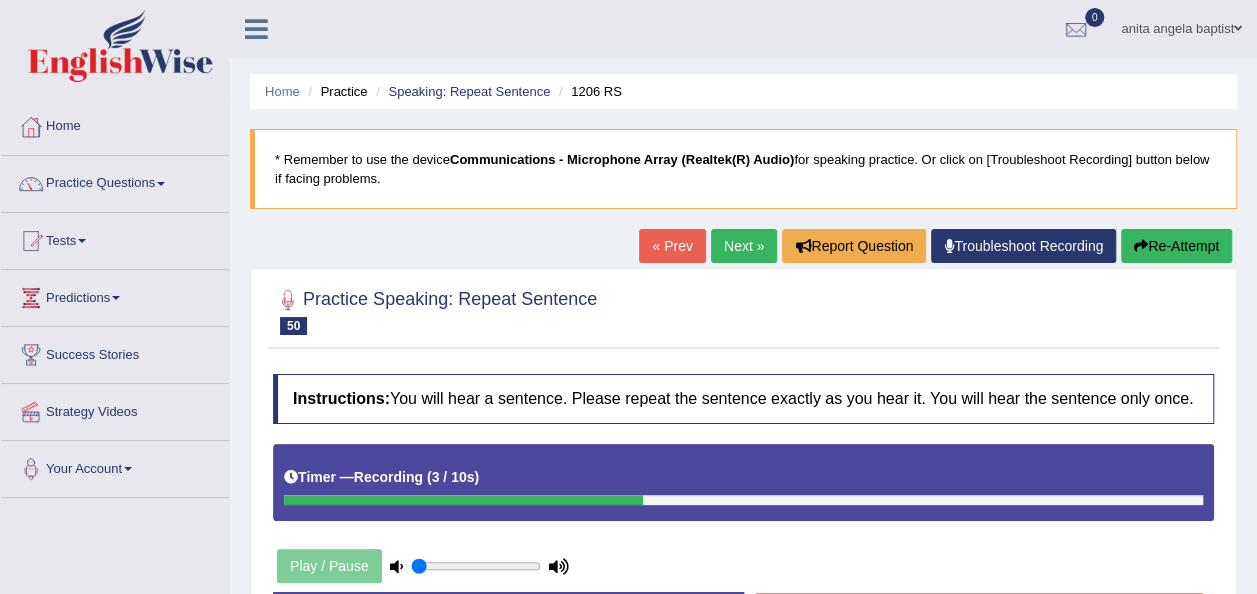 scroll, scrollTop: 0, scrollLeft: 0, axis: both 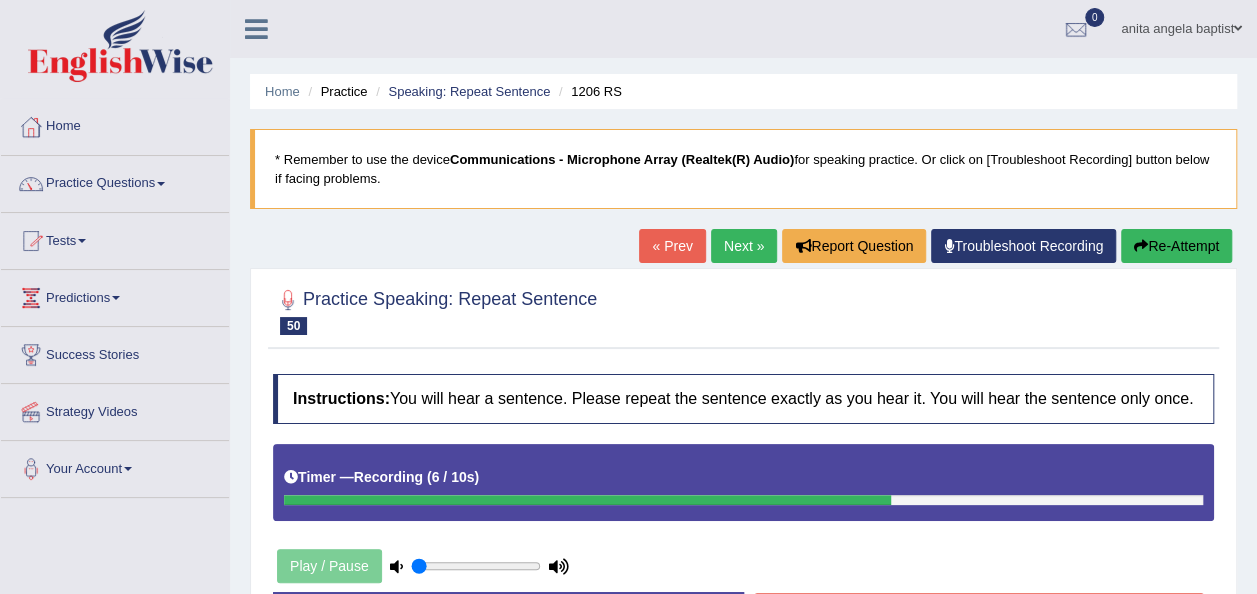 click on "Communications - Microphone Array (Realtek(R) Audio)" at bounding box center (622, 159) 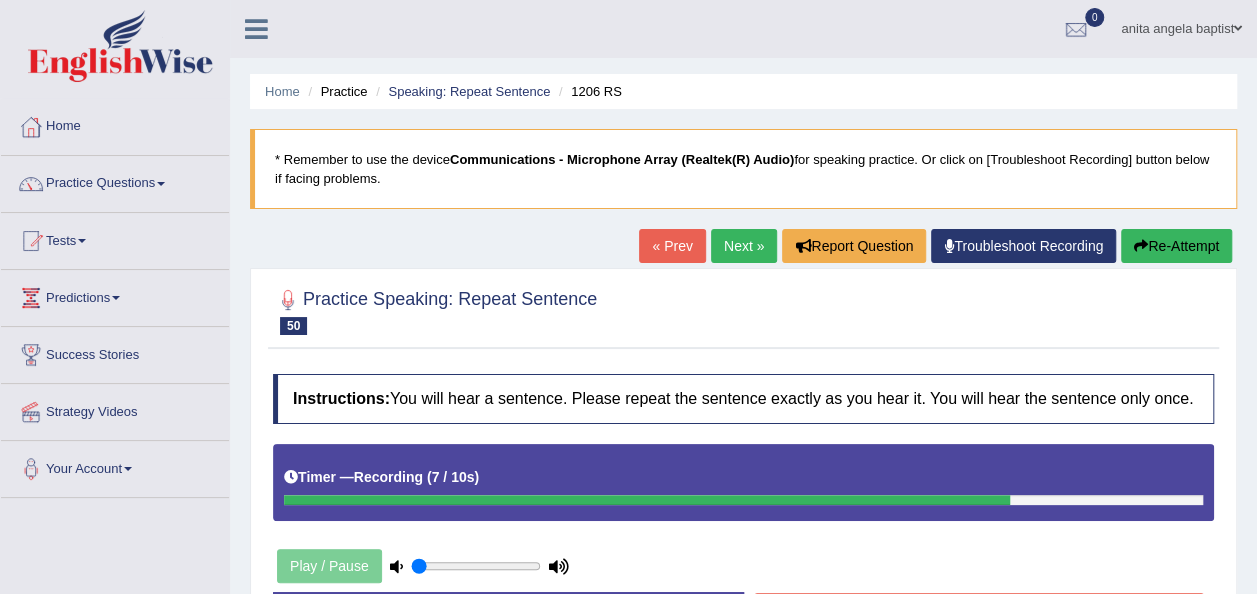 click on "Communications - Microphone Array (Realtek(R) Audio)" at bounding box center [622, 159] 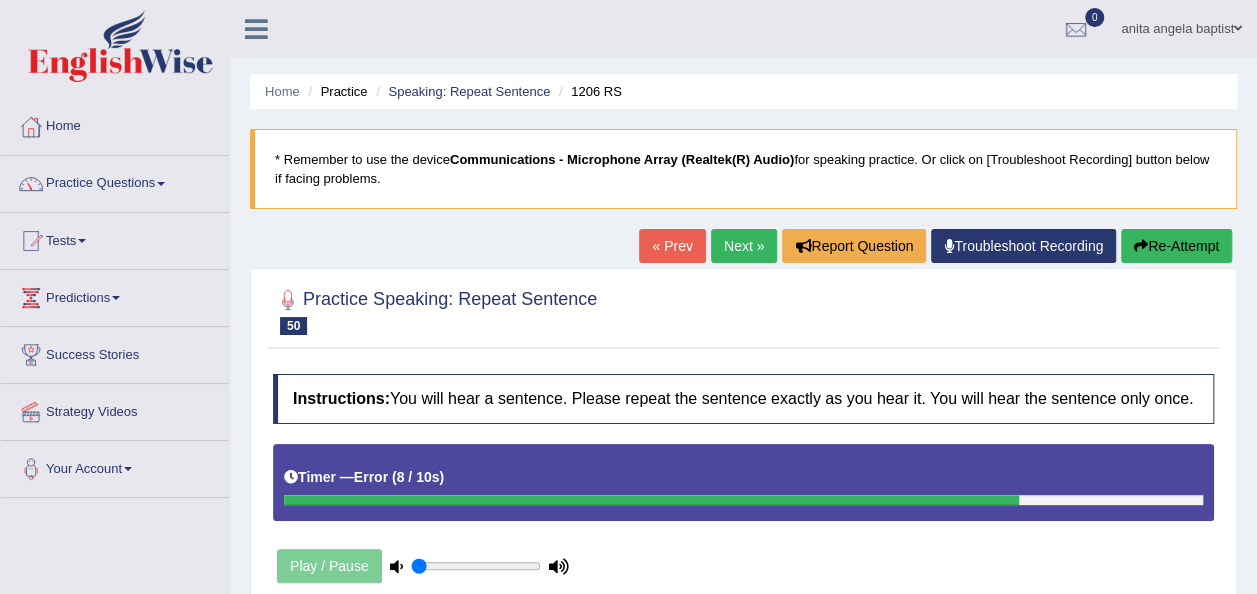 click on "Troubleshoot Recording" at bounding box center (1023, 246) 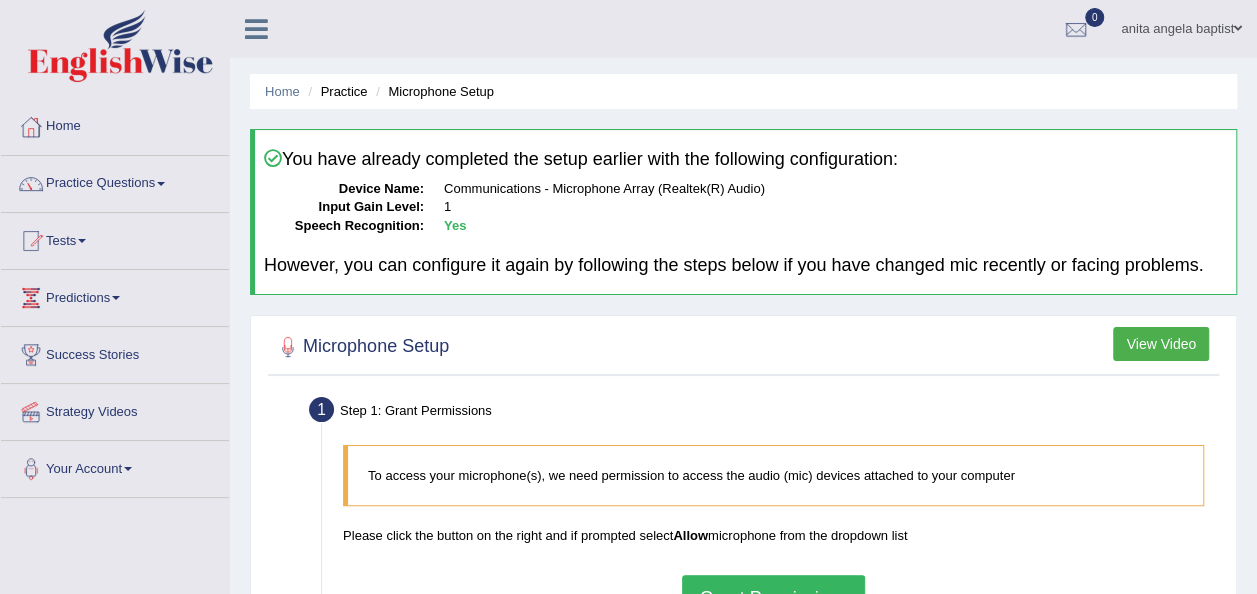 scroll, scrollTop: 100, scrollLeft: 0, axis: vertical 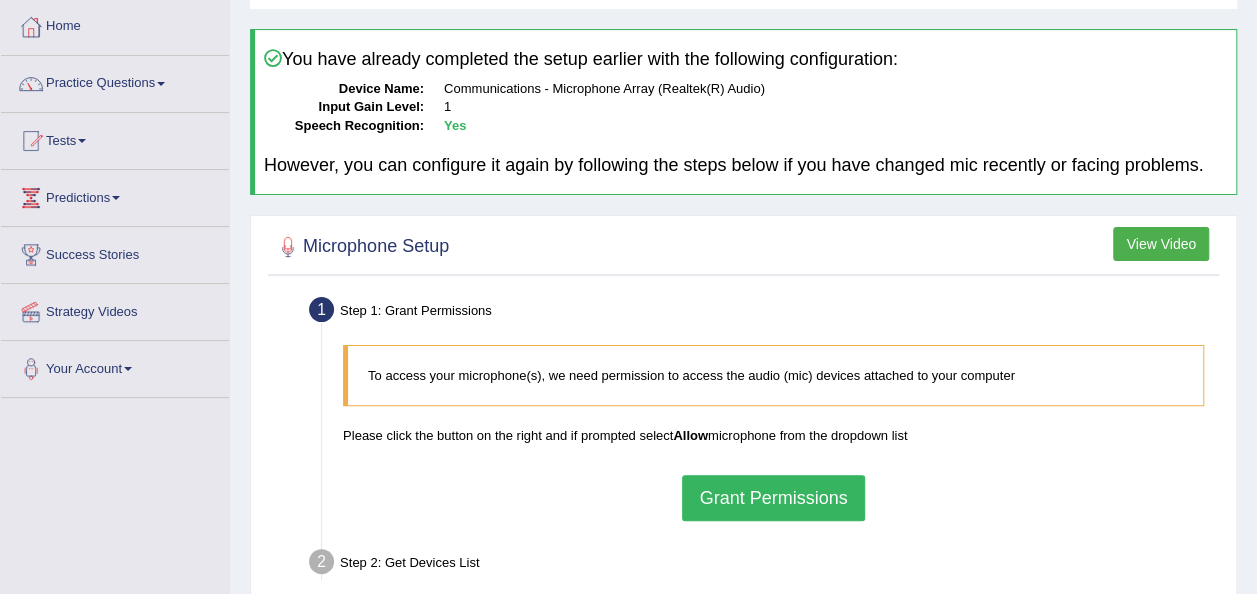 click on "Grant Permissions" at bounding box center [773, 498] 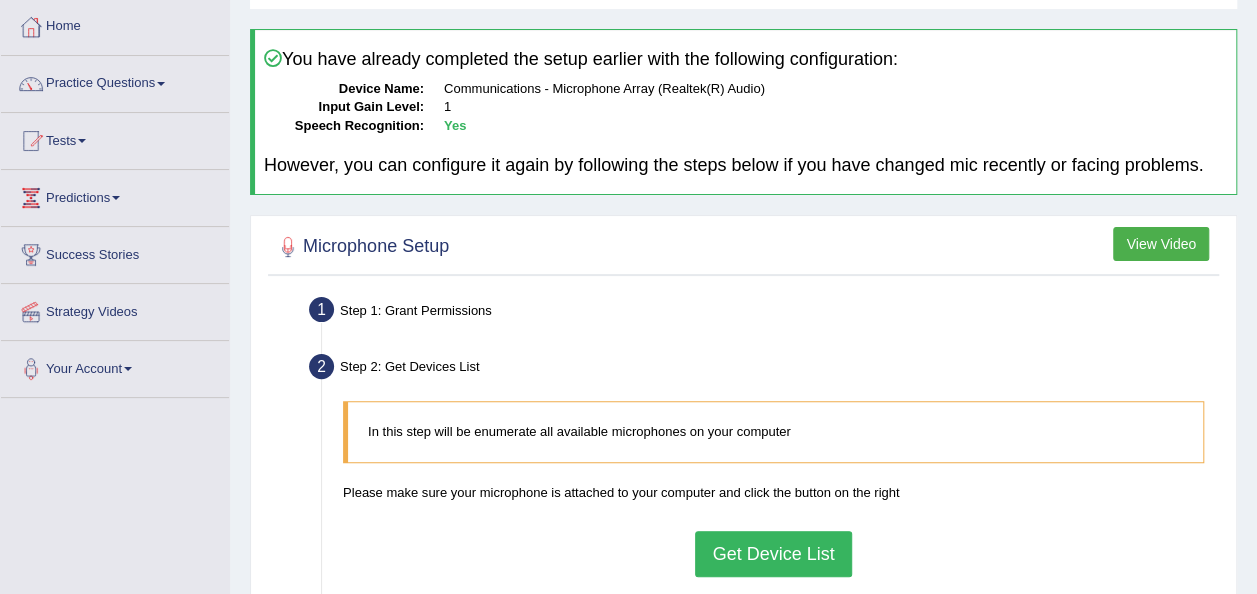 click on "Get Device List" at bounding box center (773, 554) 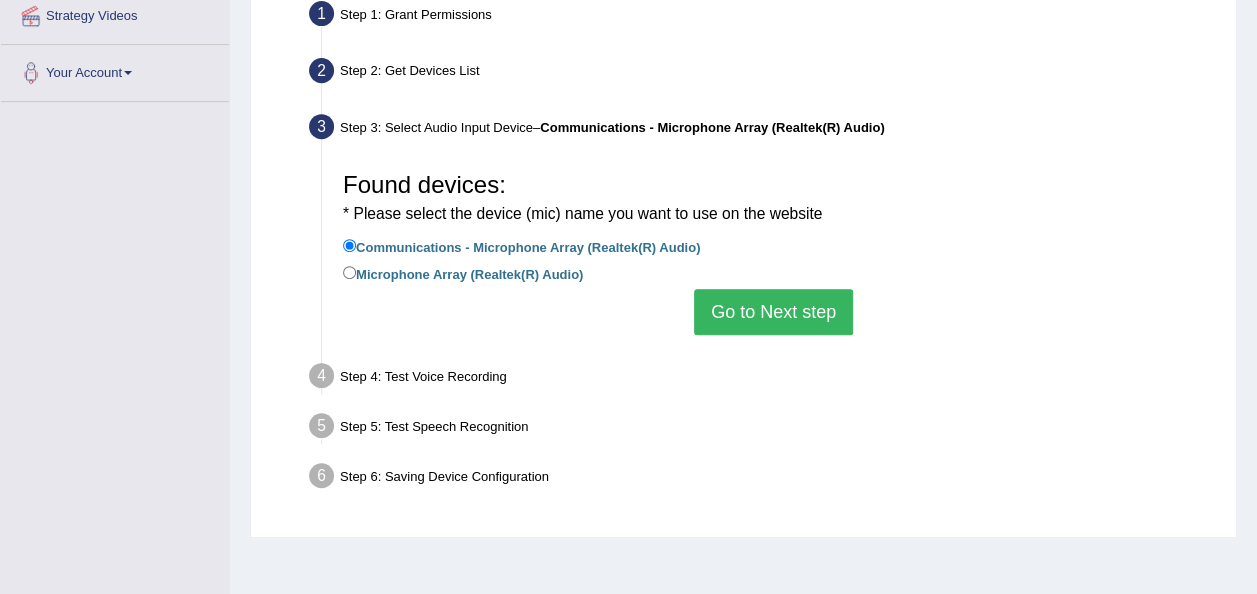 scroll, scrollTop: 400, scrollLeft: 0, axis: vertical 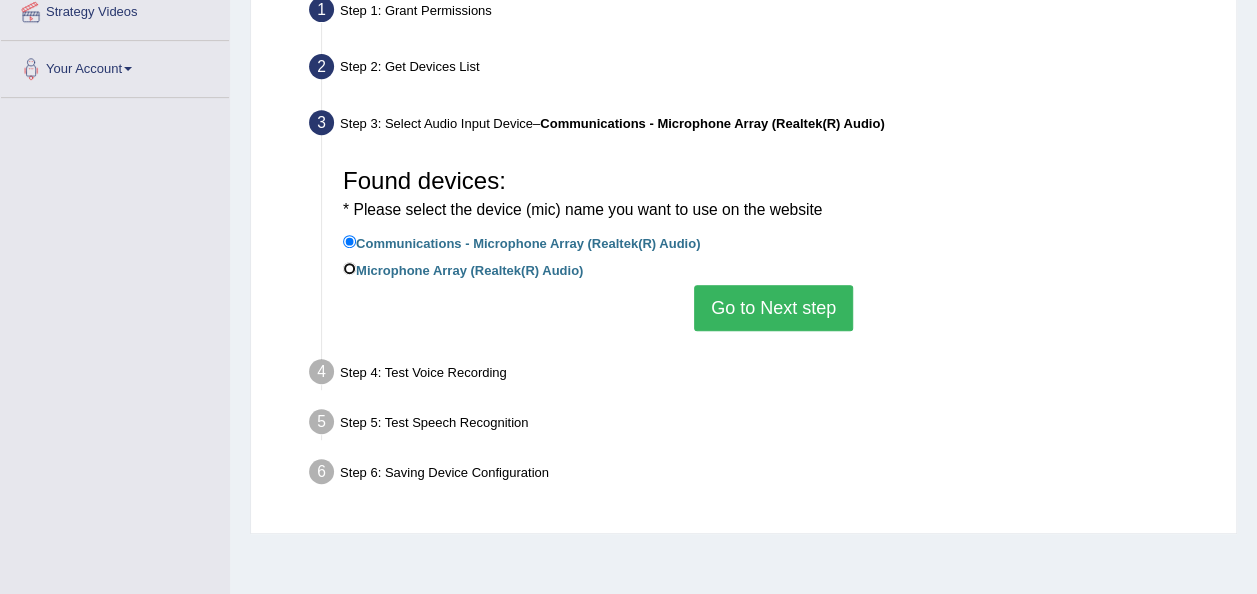 click on "Microphone Array (Realtek(R) Audio)" at bounding box center (349, 268) 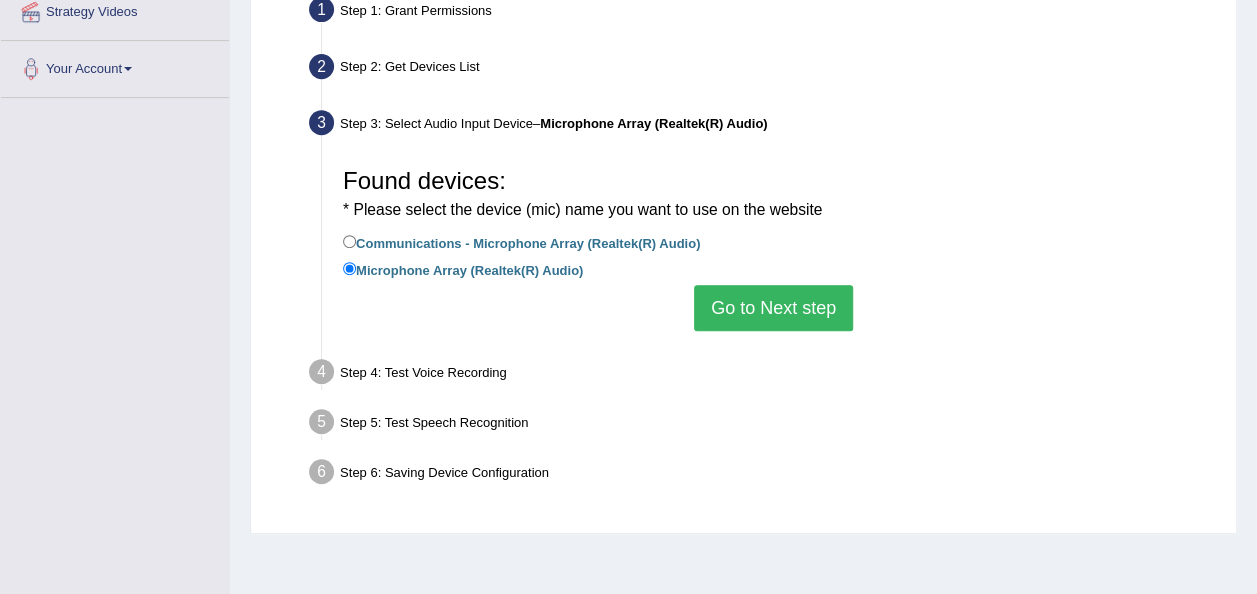 click on "Go to Next step" at bounding box center [773, 308] 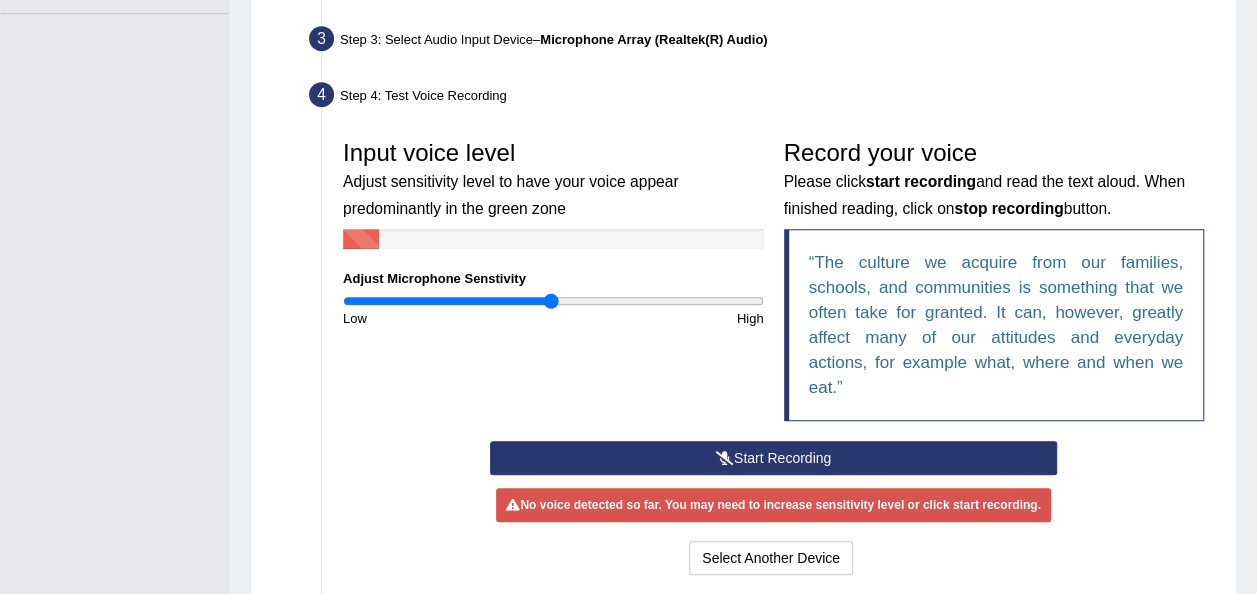 scroll, scrollTop: 600, scrollLeft: 0, axis: vertical 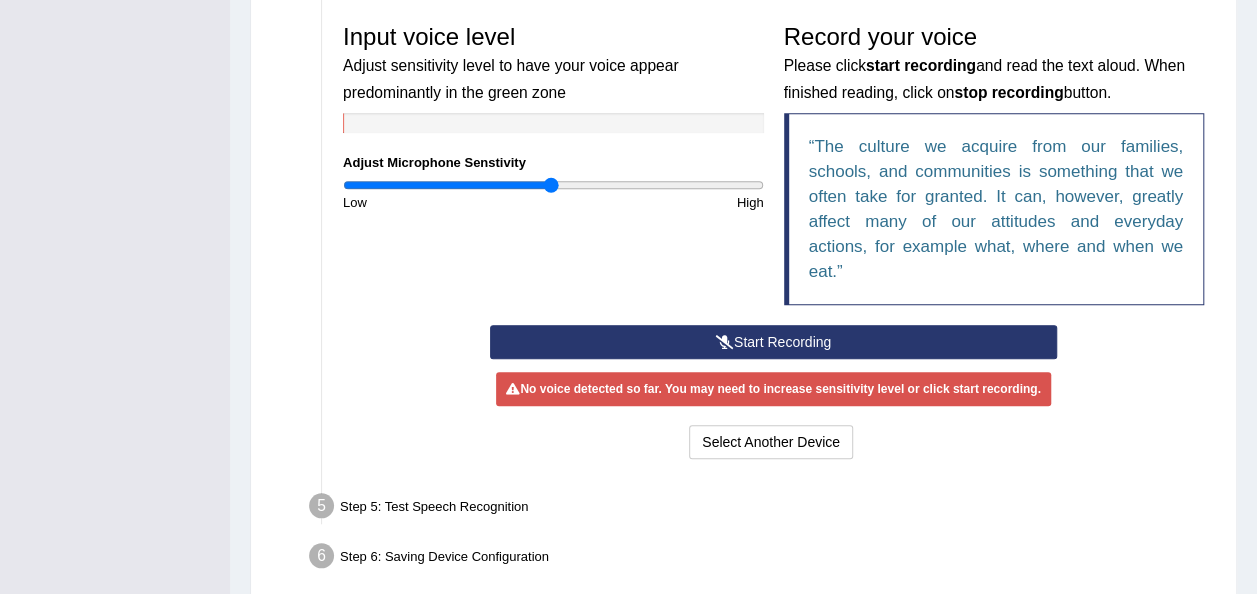 click on "Start Recording" at bounding box center (773, 342) 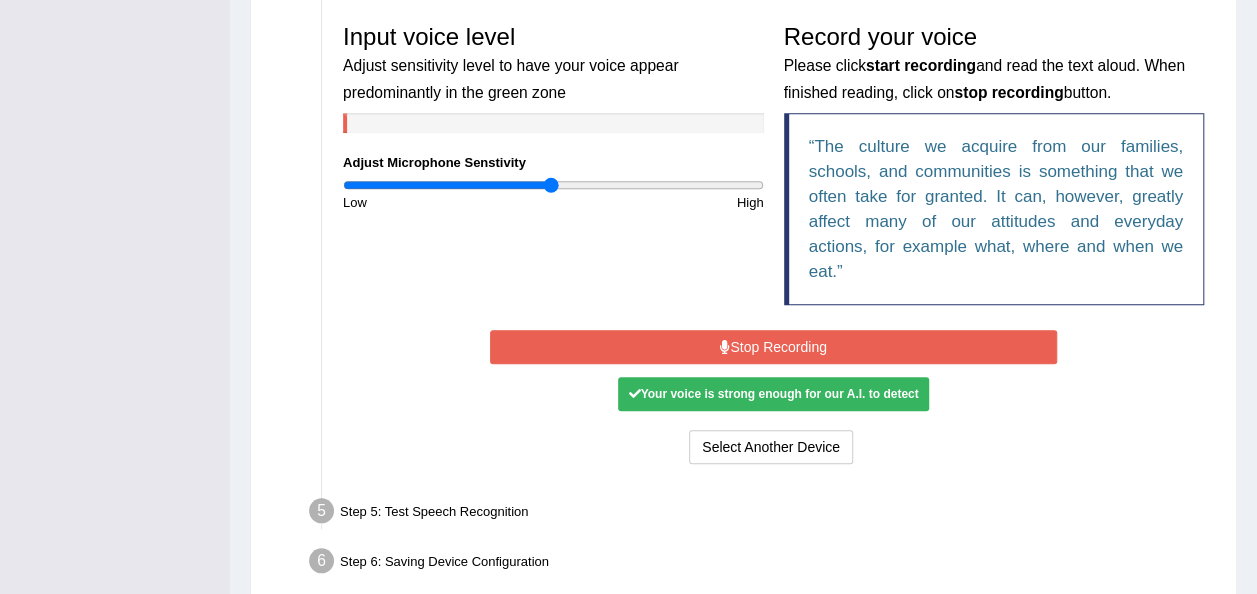 click on "Stop Recording" at bounding box center (773, 347) 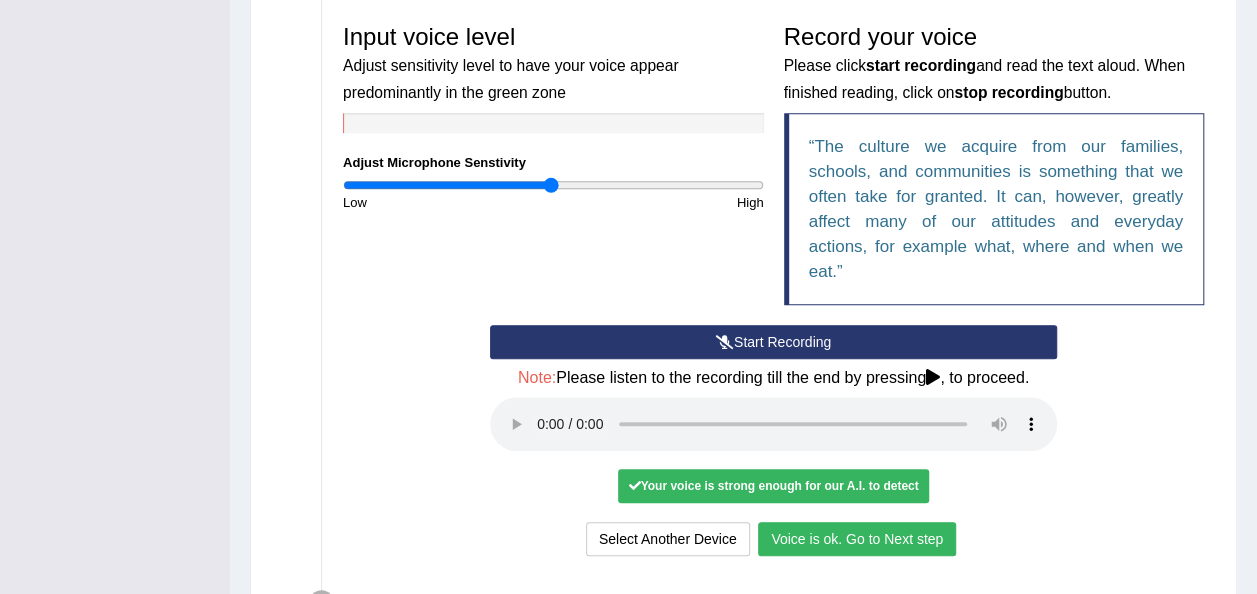 click on "Voice is ok. Go to Next step" at bounding box center (857, 539) 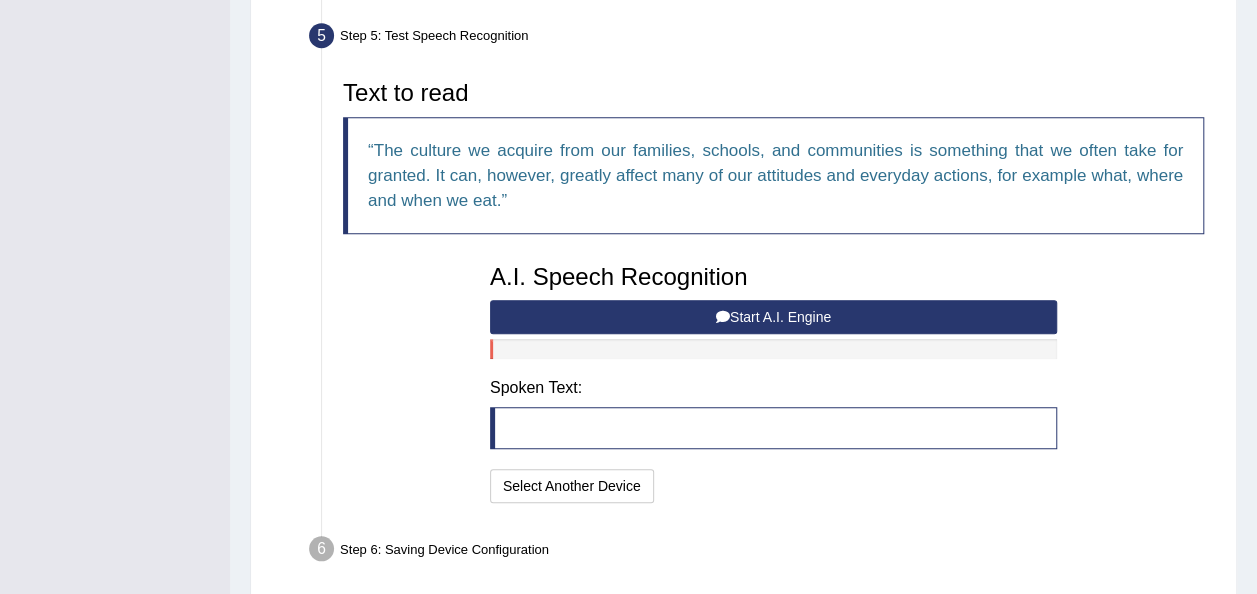 click on "Start A.I. Engine" at bounding box center (773, 317) 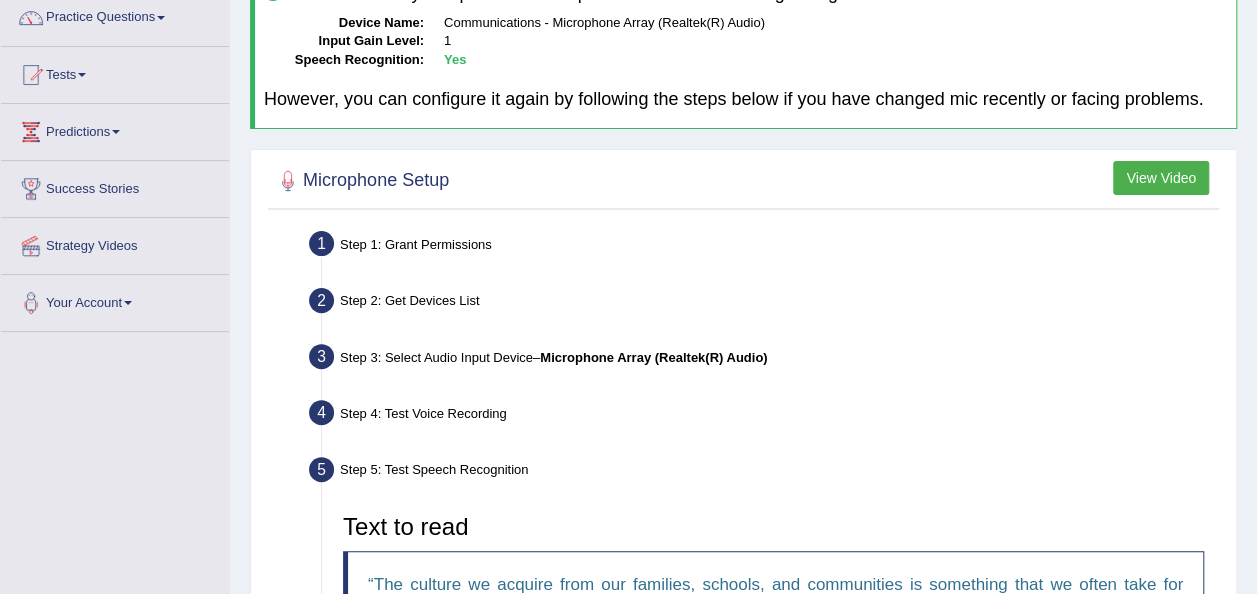 scroll, scrollTop: 100, scrollLeft: 0, axis: vertical 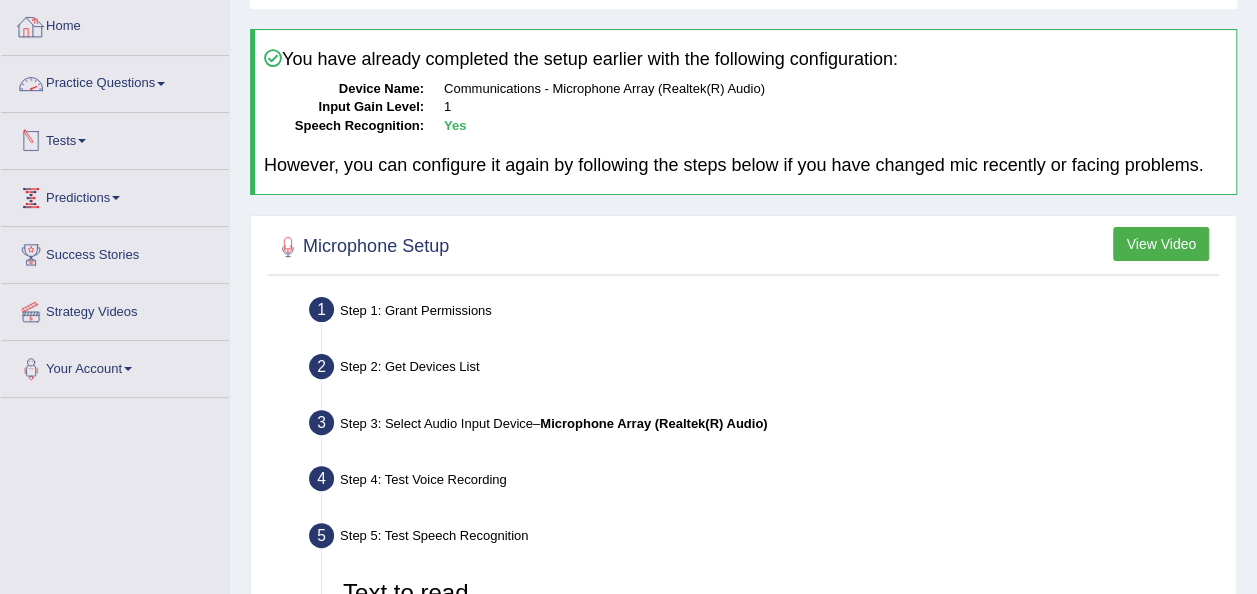 click on "Practice Questions" at bounding box center [115, 81] 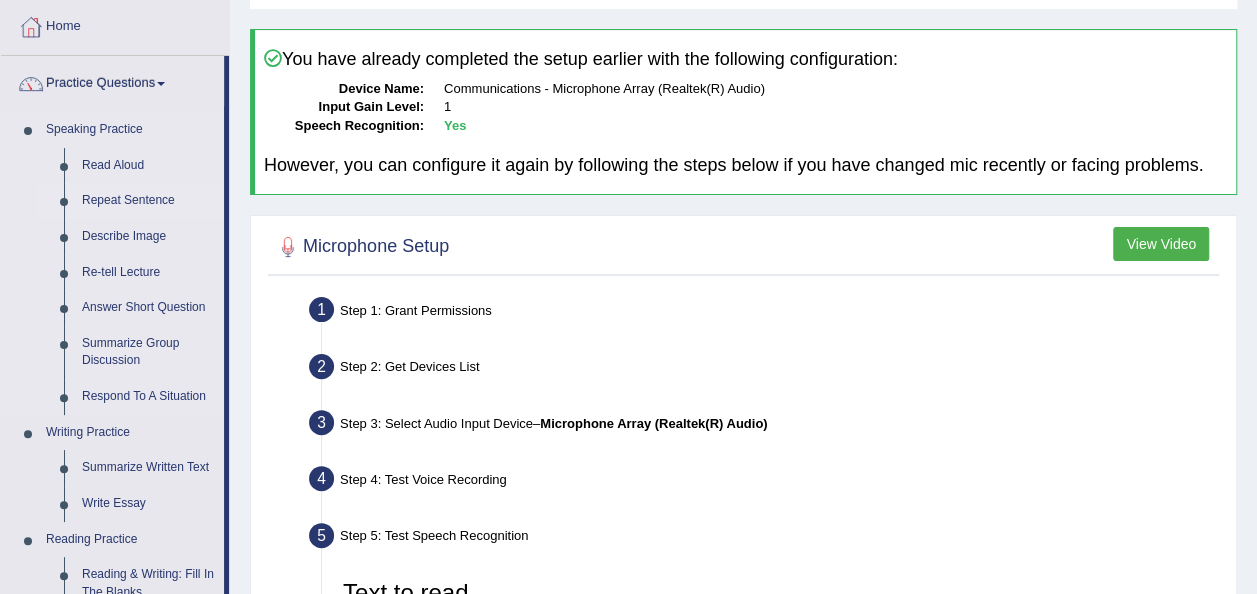 click on "Repeat Sentence" at bounding box center (148, 201) 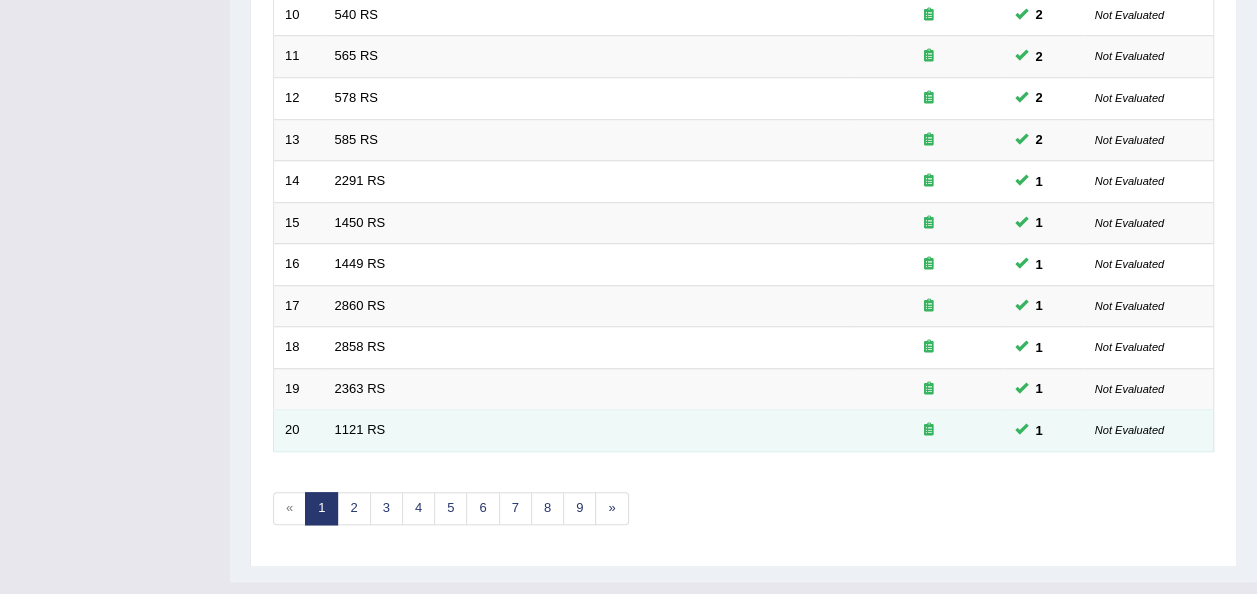 scroll, scrollTop: 720, scrollLeft: 0, axis: vertical 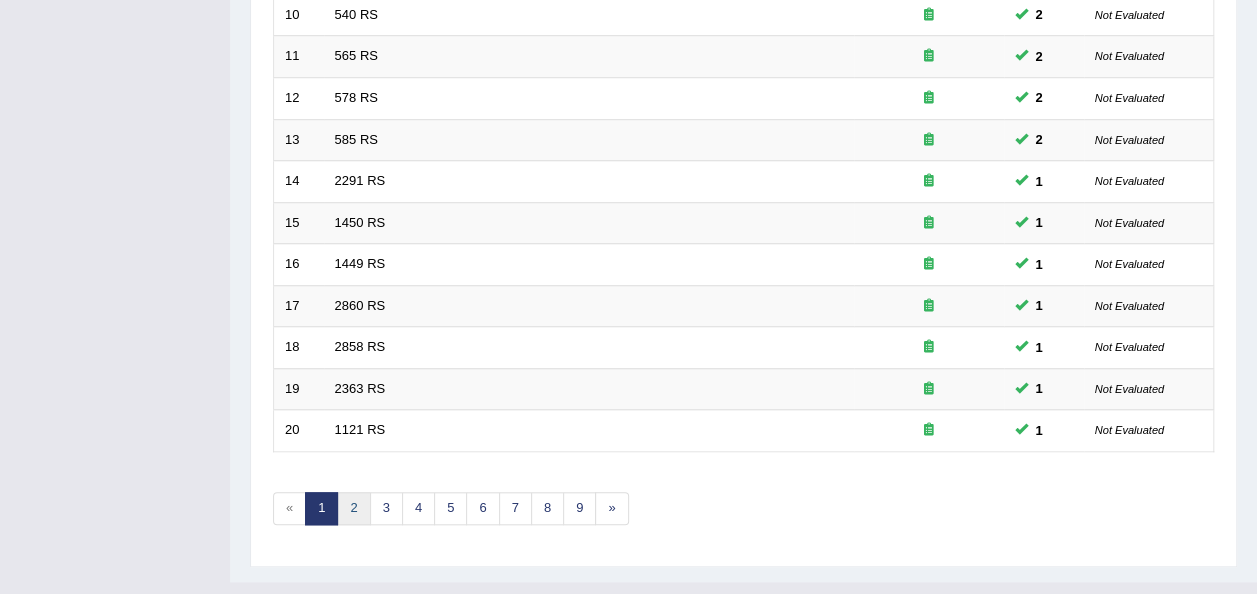 click on "2" at bounding box center [353, 508] 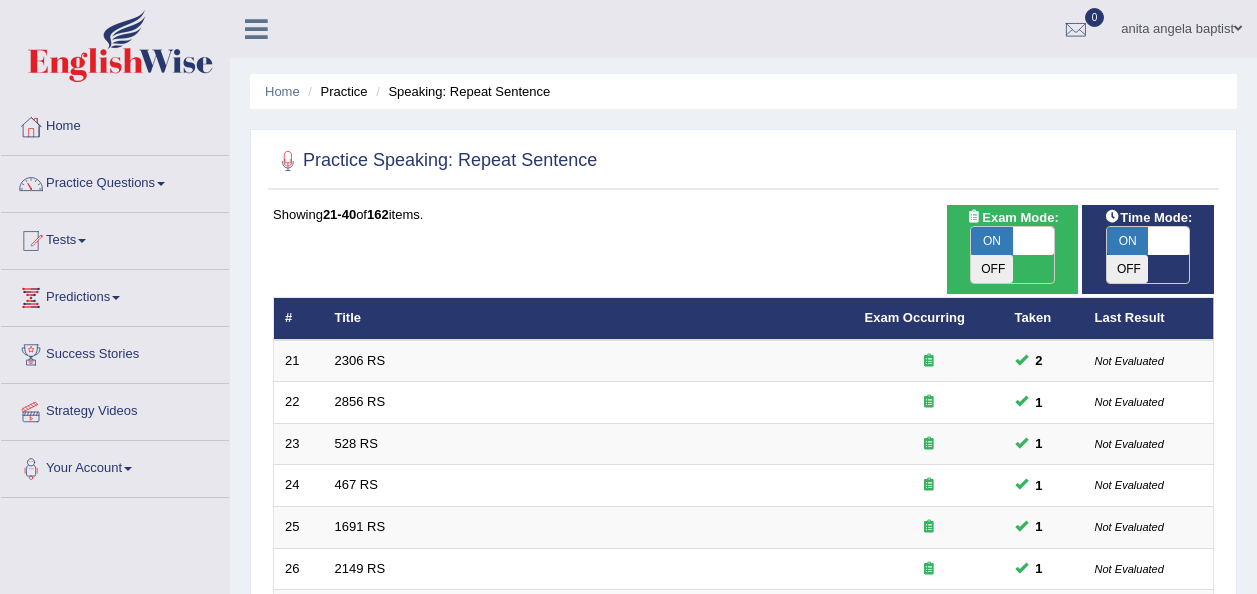 scroll, scrollTop: 0, scrollLeft: 0, axis: both 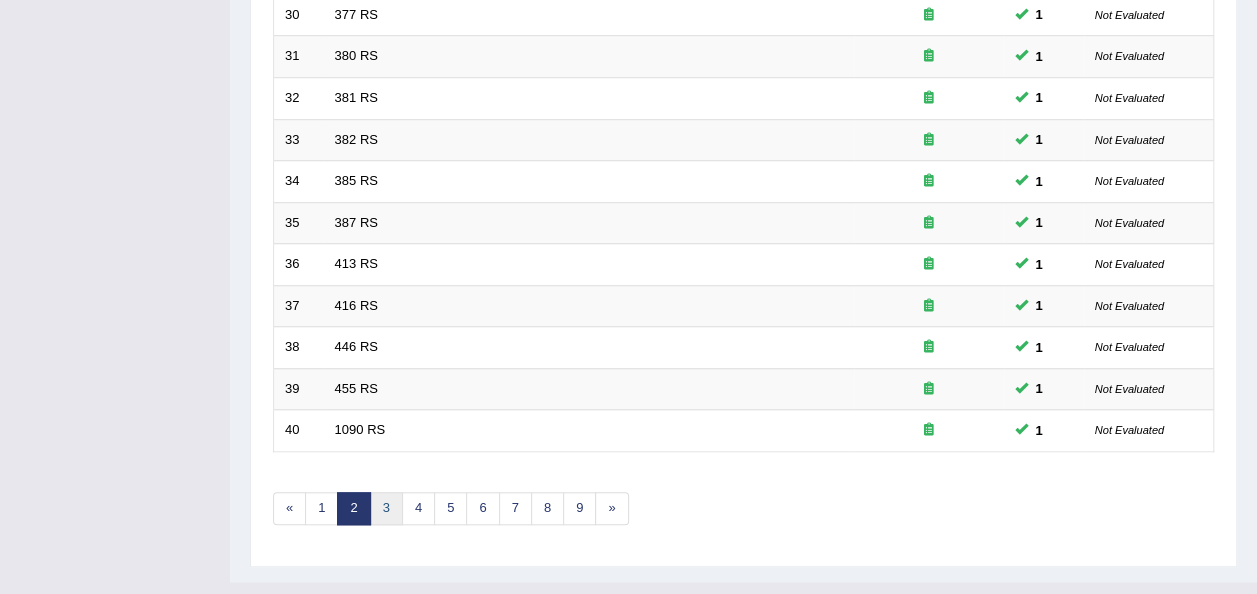 click on "3" at bounding box center [386, 508] 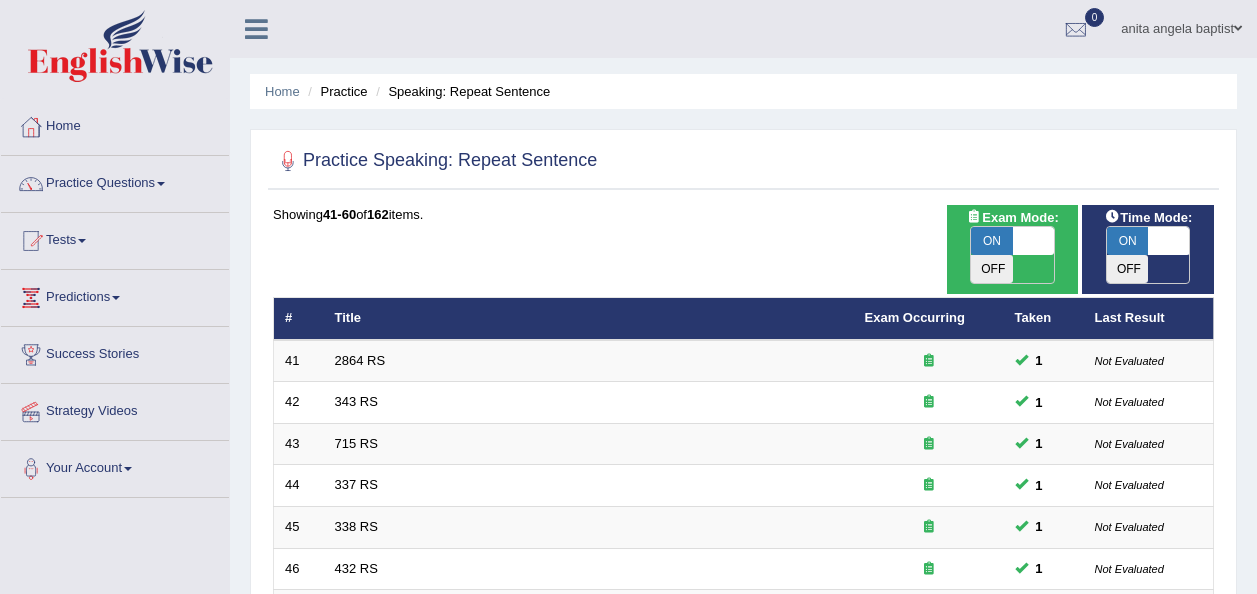 scroll, scrollTop: 300, scrollLeft: 0, axis: vertical 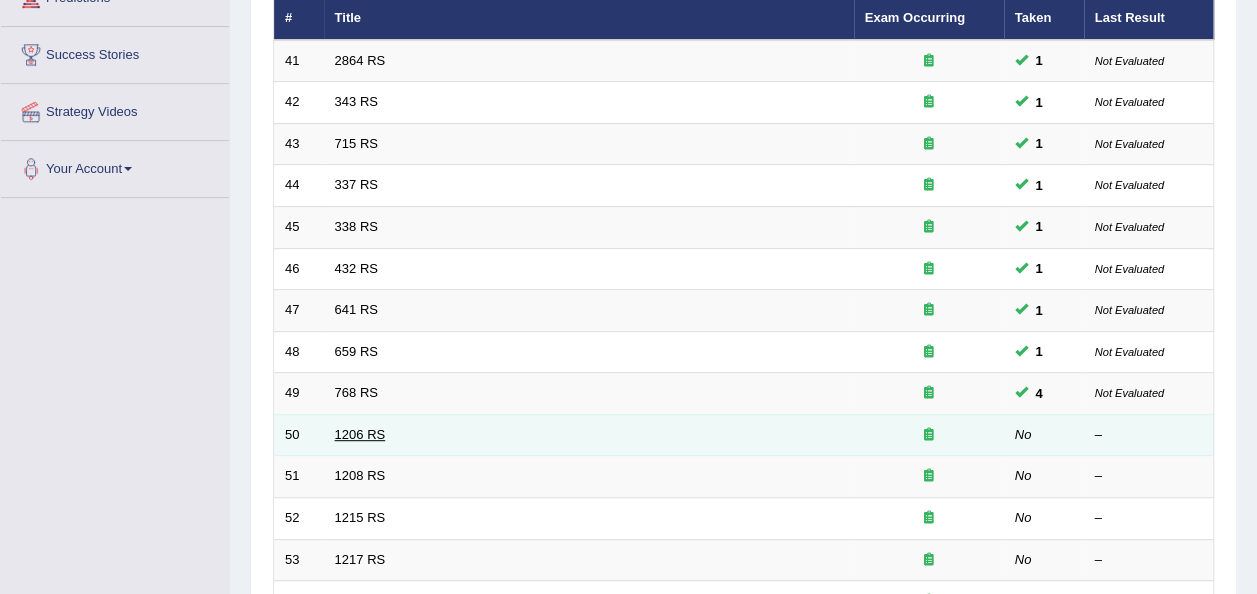 click on "1206 RS" at bounding box center (360, 434) 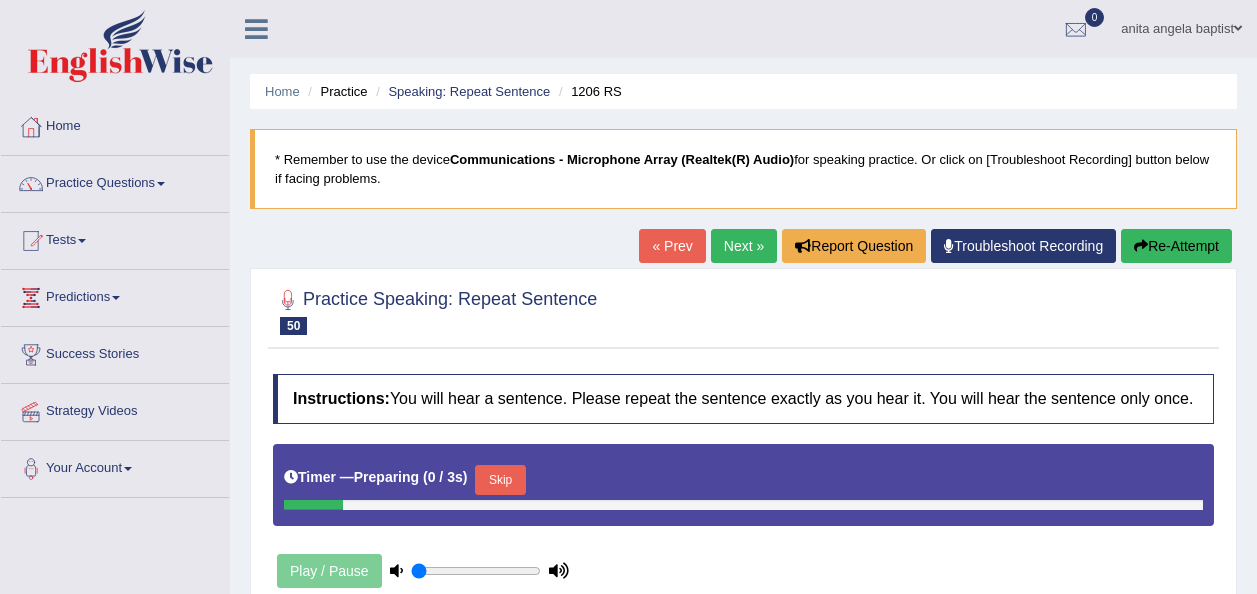 scroll, scrollTop: 0, scrollLeft: 0, axis: both 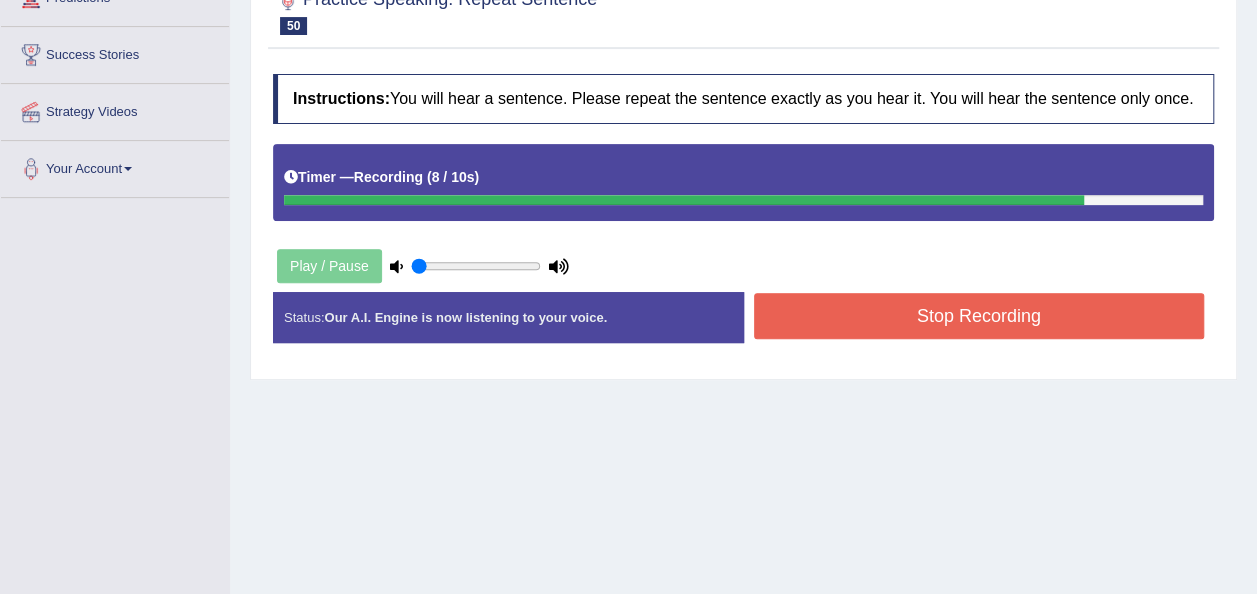 click on "Stop Recording" at bounding box center (979, 316) 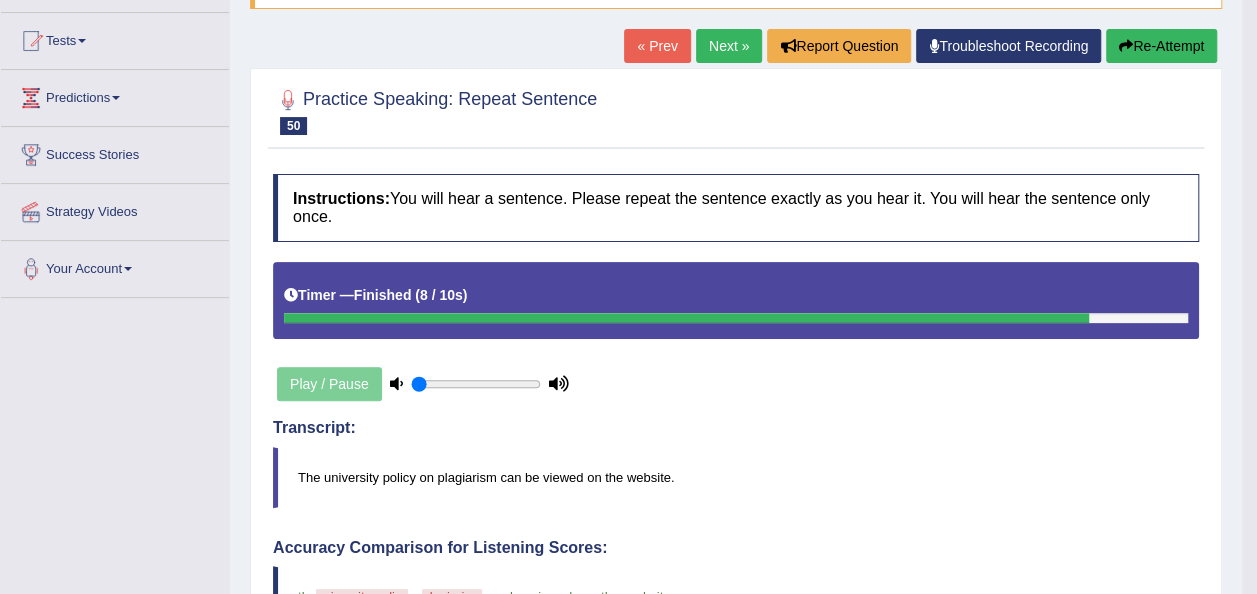 scroll, scrollTop: 0, scrollLeft: 0, axis: both 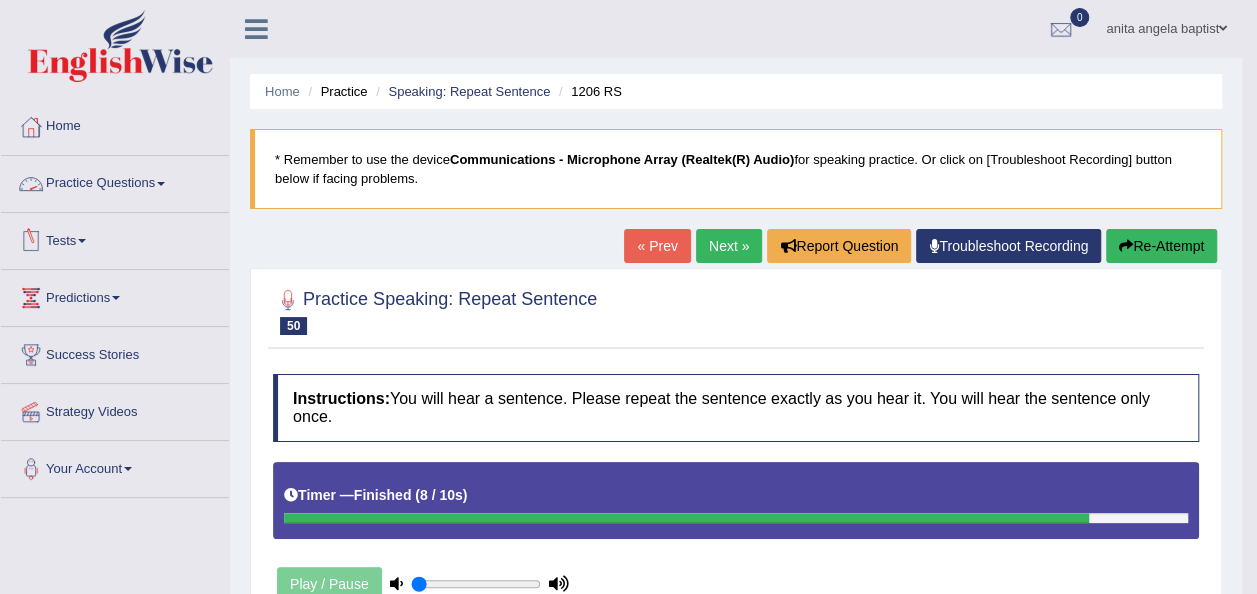 click on "Practice Questions" at bounding box center (115, 181) 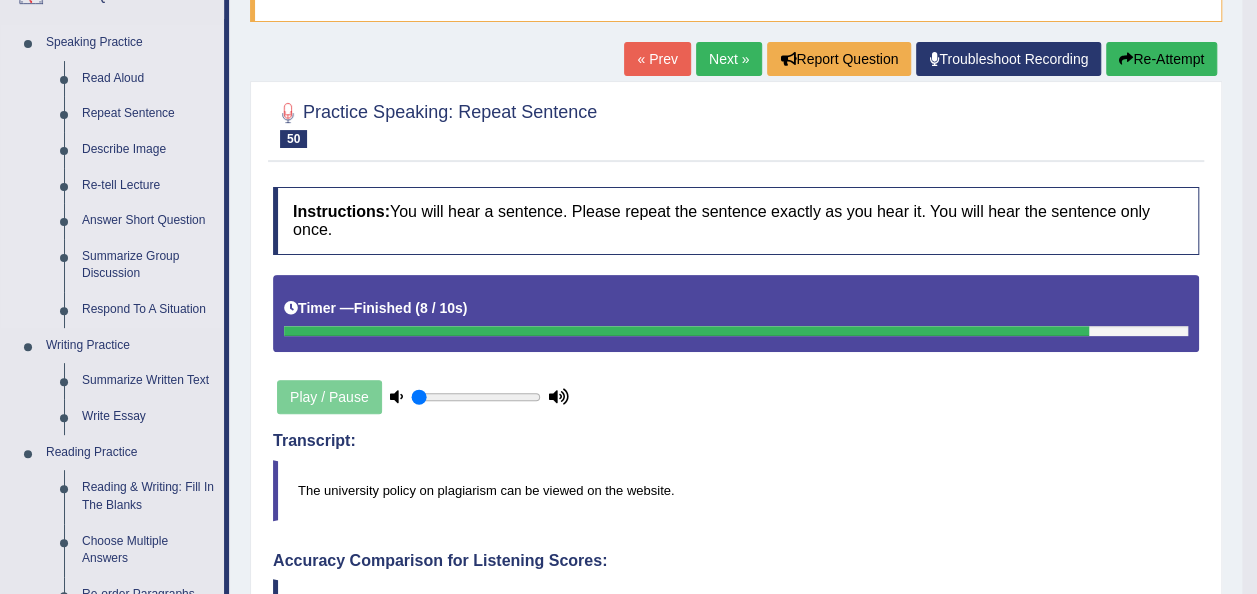 scroll, scrollTop: 200, scrollLeft: 0, axis: vertical 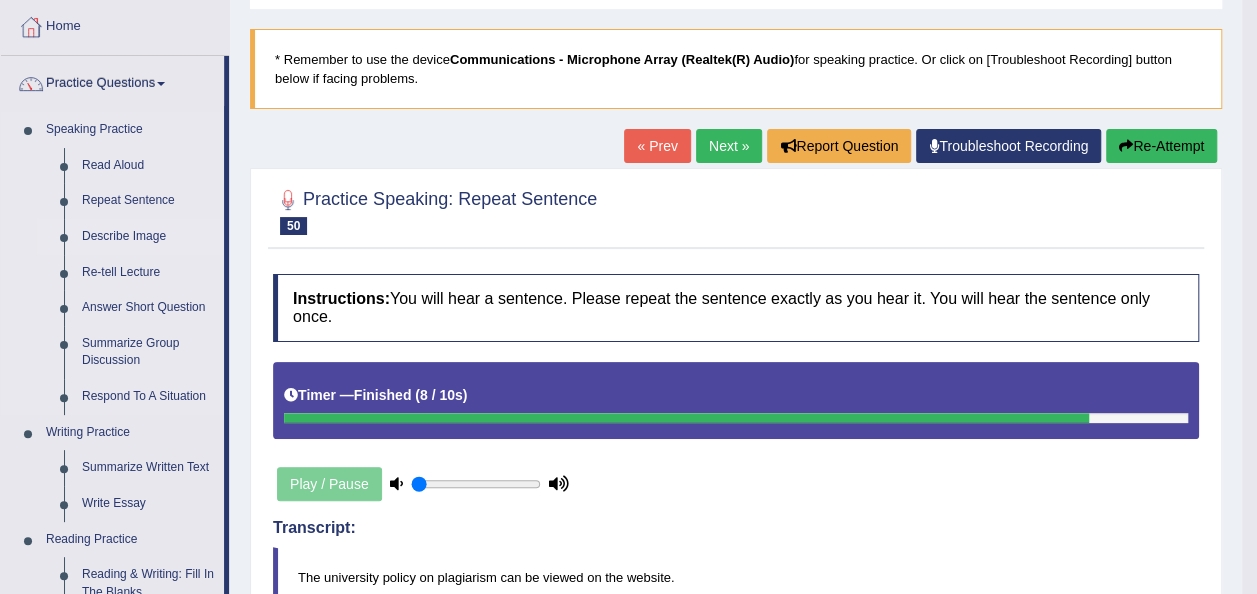 click on "Describe Image" at bounding box center [148, 237] 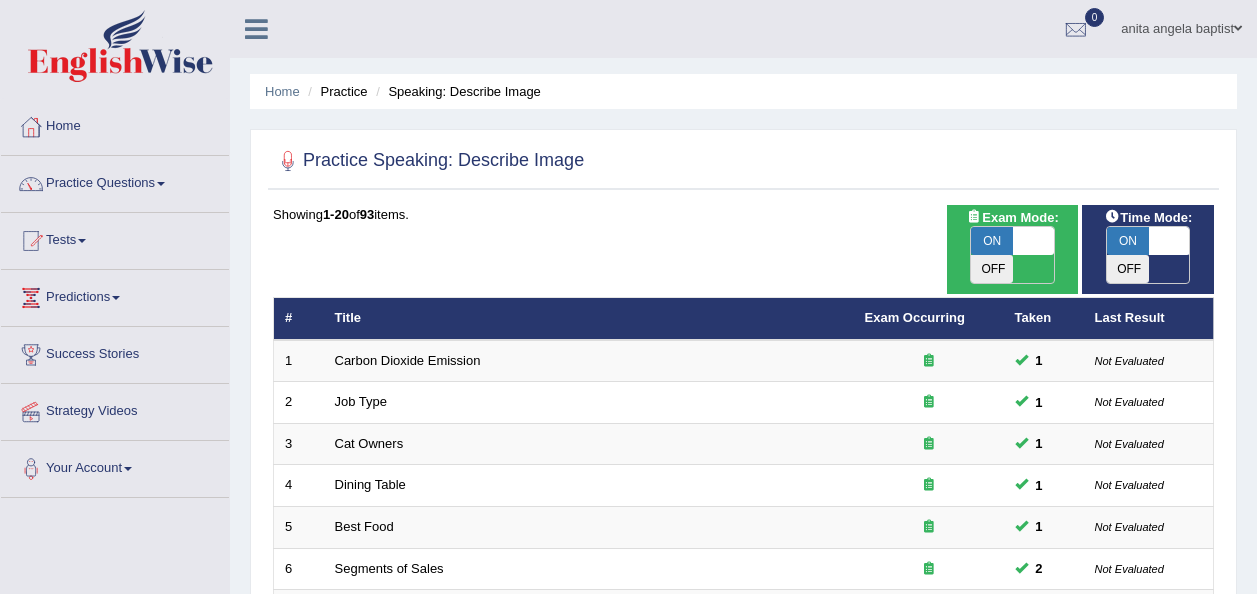 scroll, scrollTop: 400, scrollLeft: 0, axis: vertical 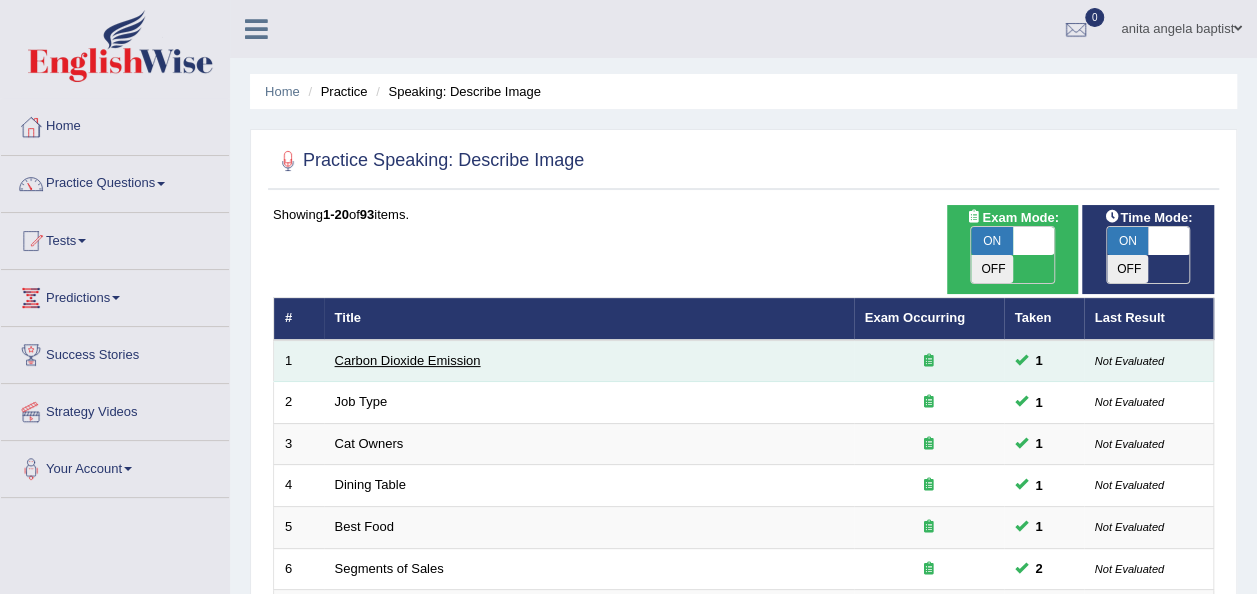 click on "Carbon Dioxide Emission" at bounding box center (408, 360) 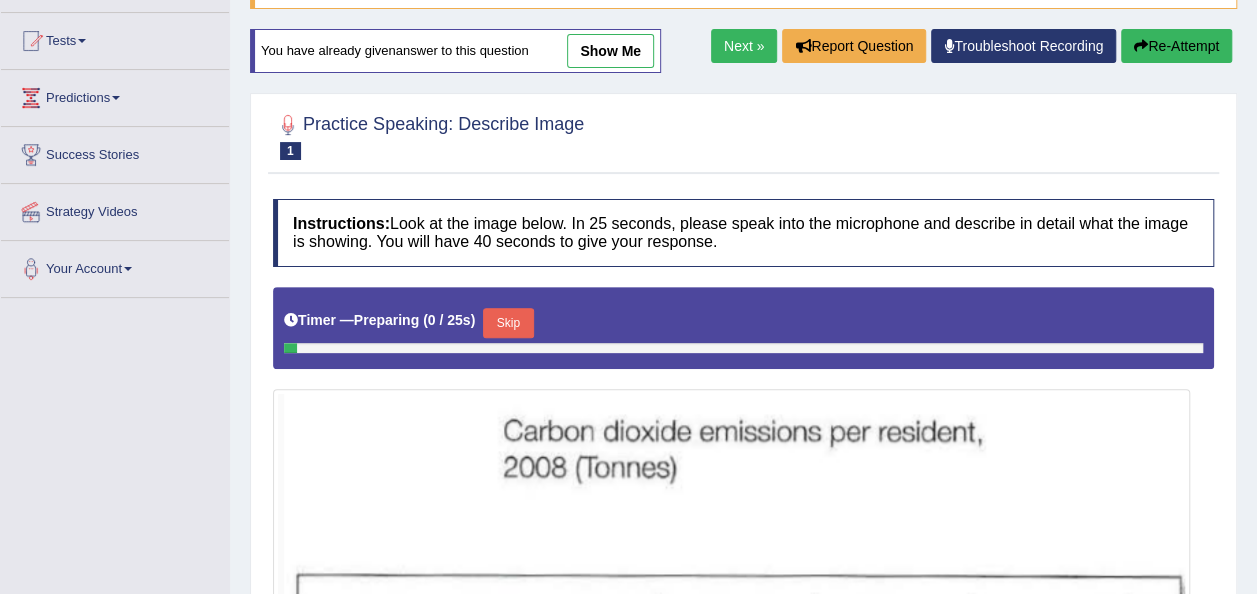 scroll, scrollTop: 200, scrollLeft: 0, axis: vertical 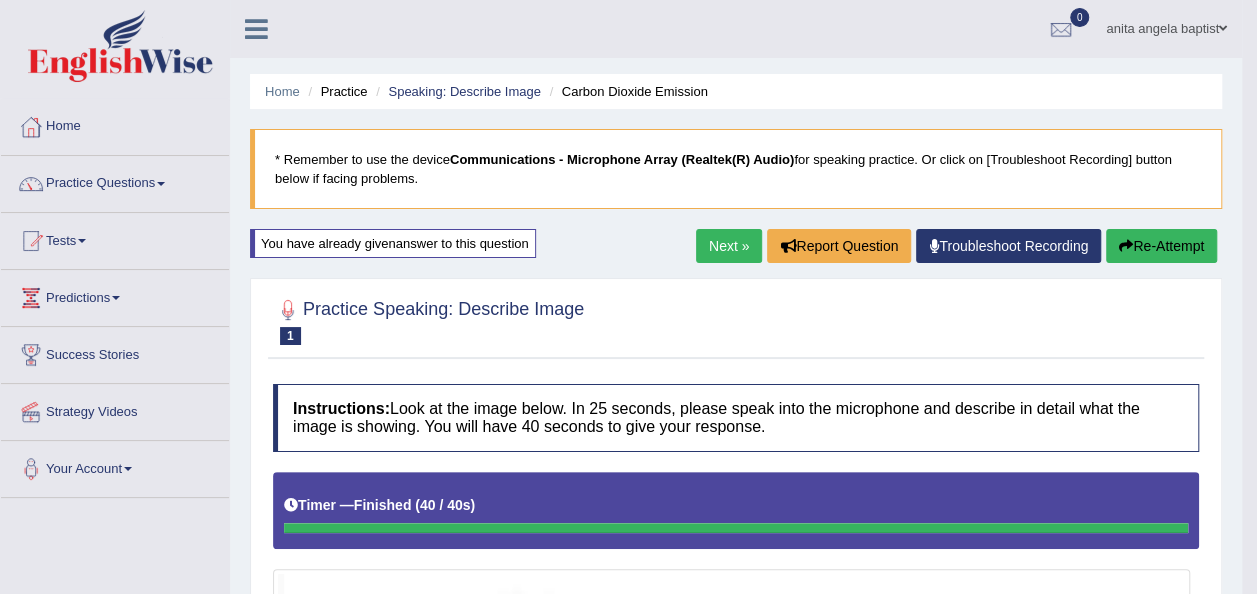 click on "Next »" at bounding box center [729, 246] 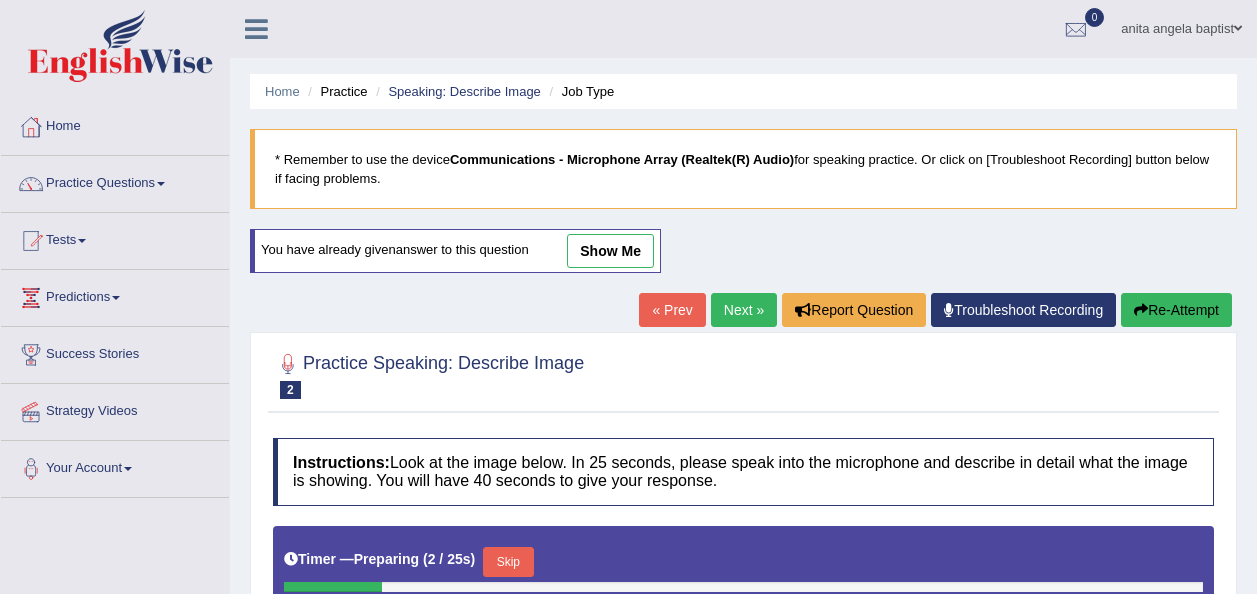 scroll, scrollTop: 0, scrollLeft: 0, axis: both 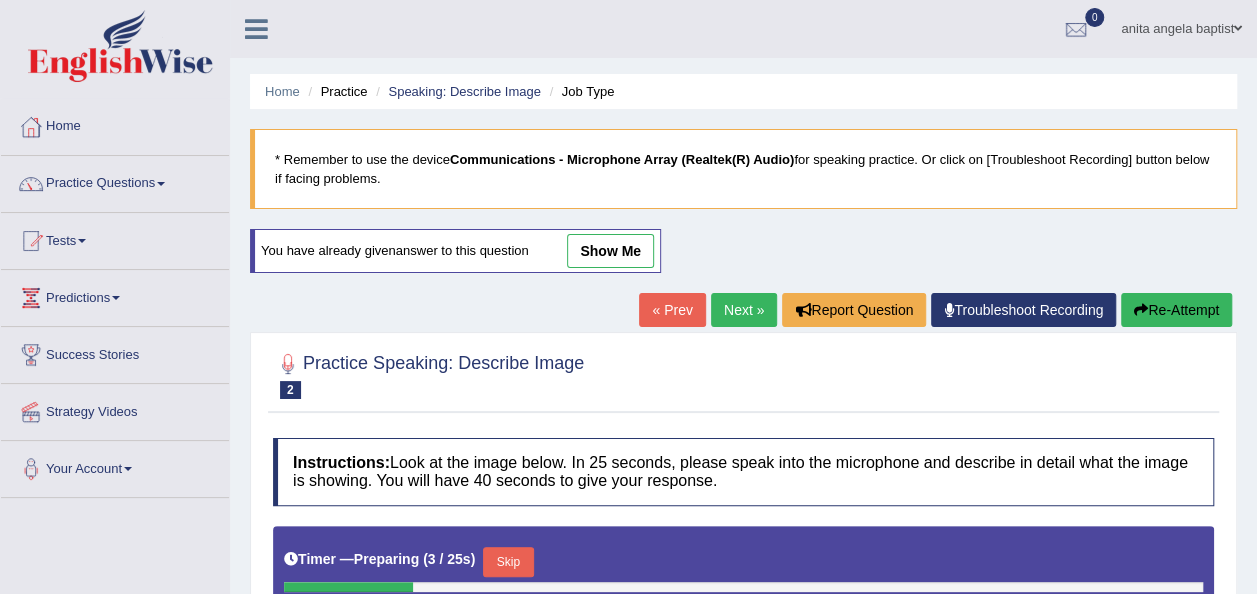 click on "« Prev" at bounding box center (672, 310) 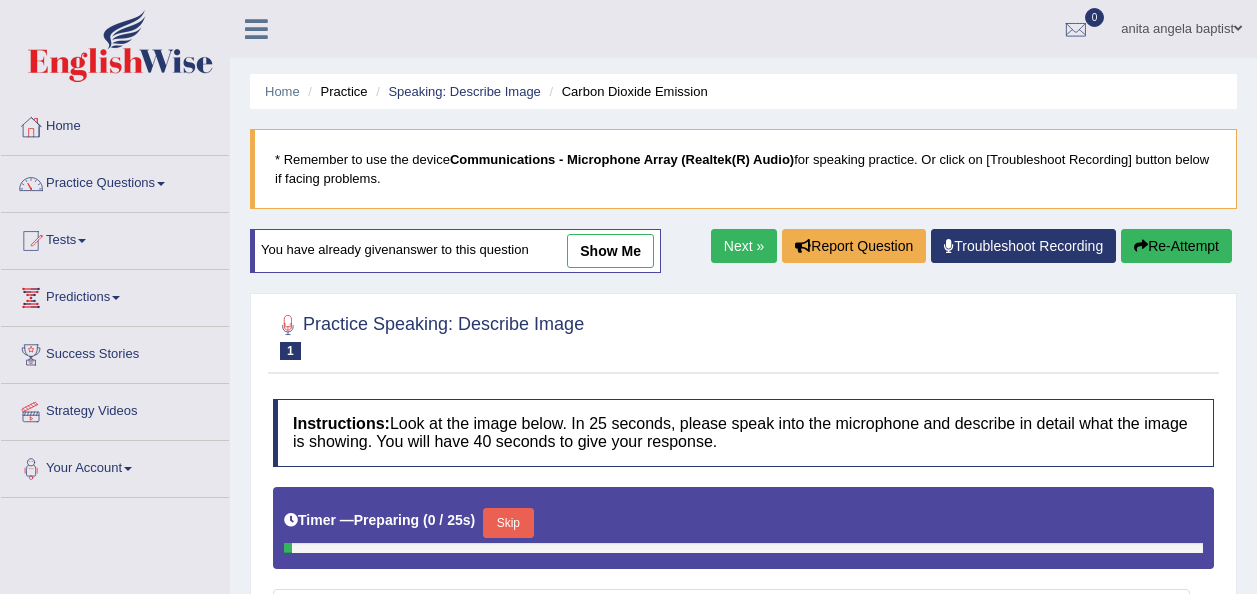 scroll, scrollTop: 0, scrollLeft: 0, axis: both 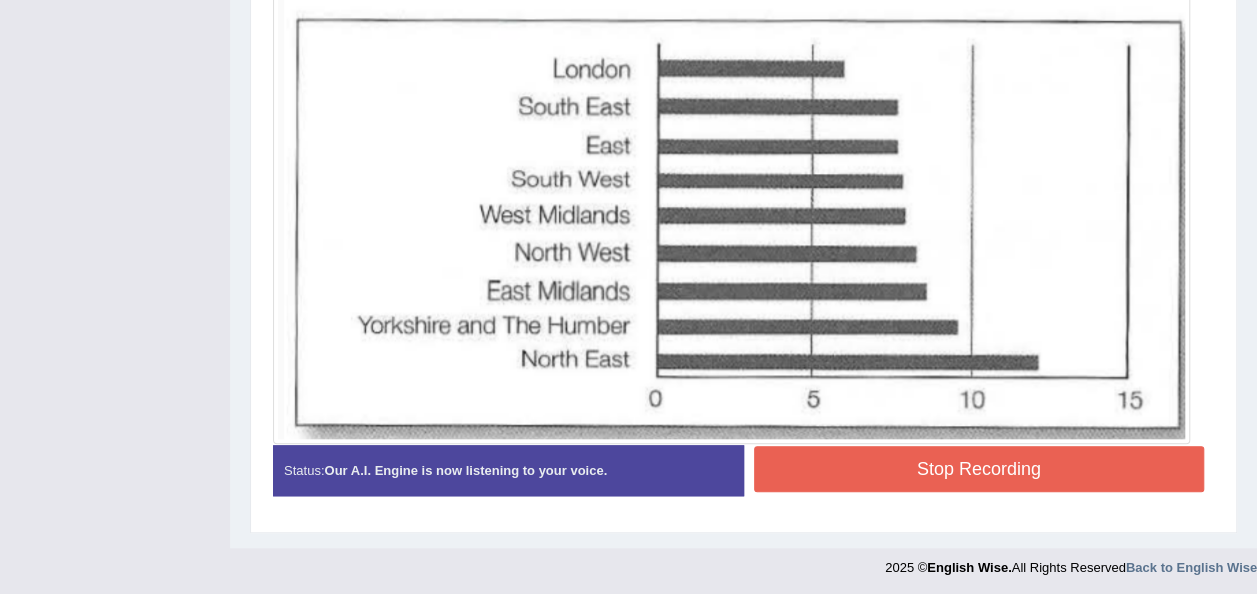 click on "Stop Recording" at bounding box center [979, 469] 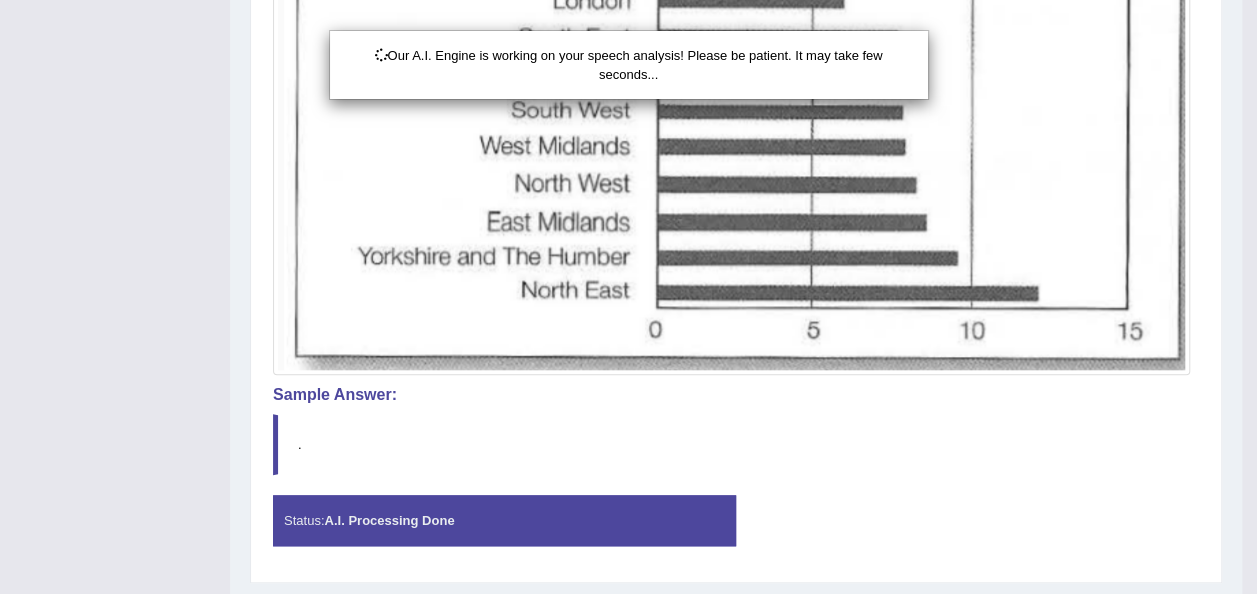 scroll, scrollTop: 835, scrollLeft: 0, axis: vertical 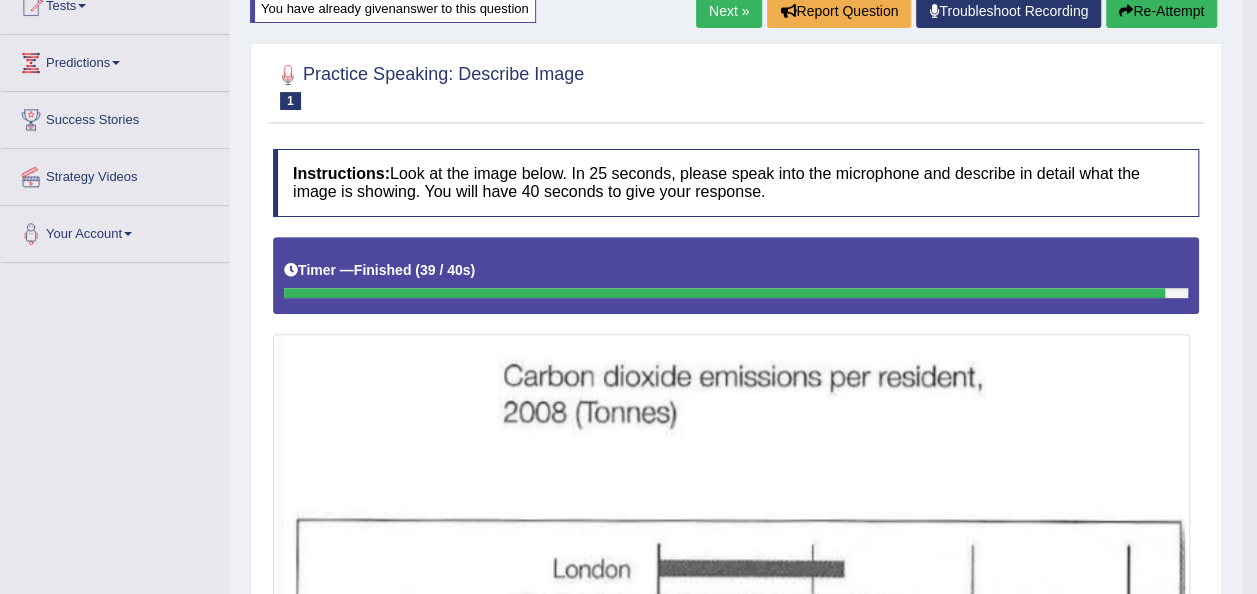 click on "Re-Attempt" at bounding box center [1161, 11] 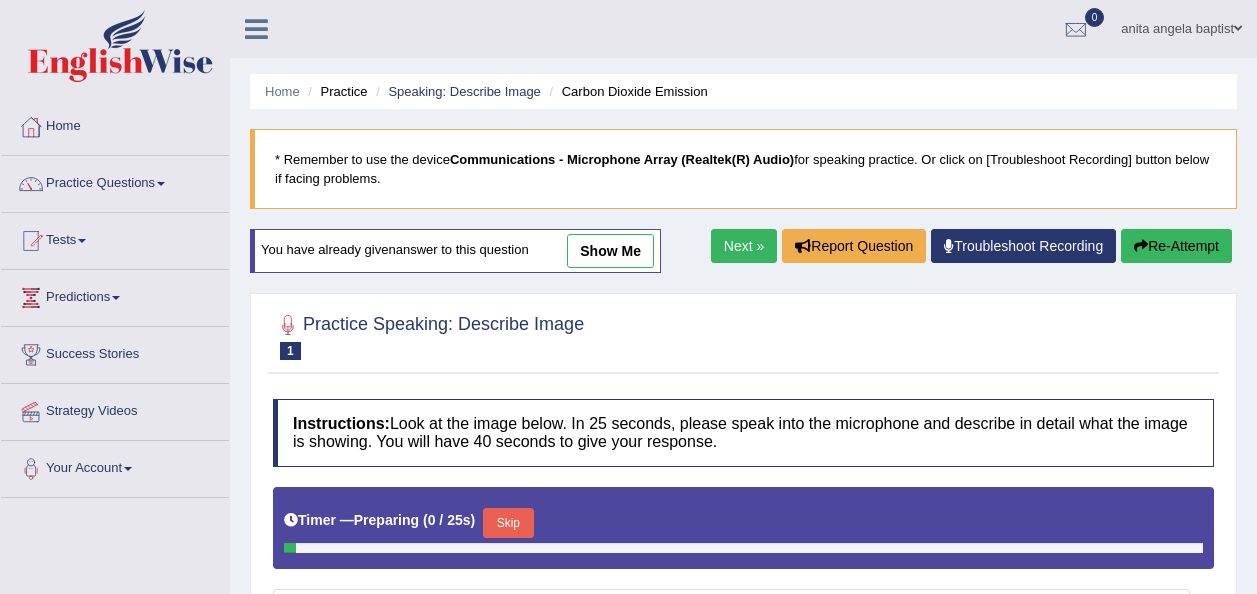 scroll, scrollTop: 556, scrollLeft: 0, axis: vertical 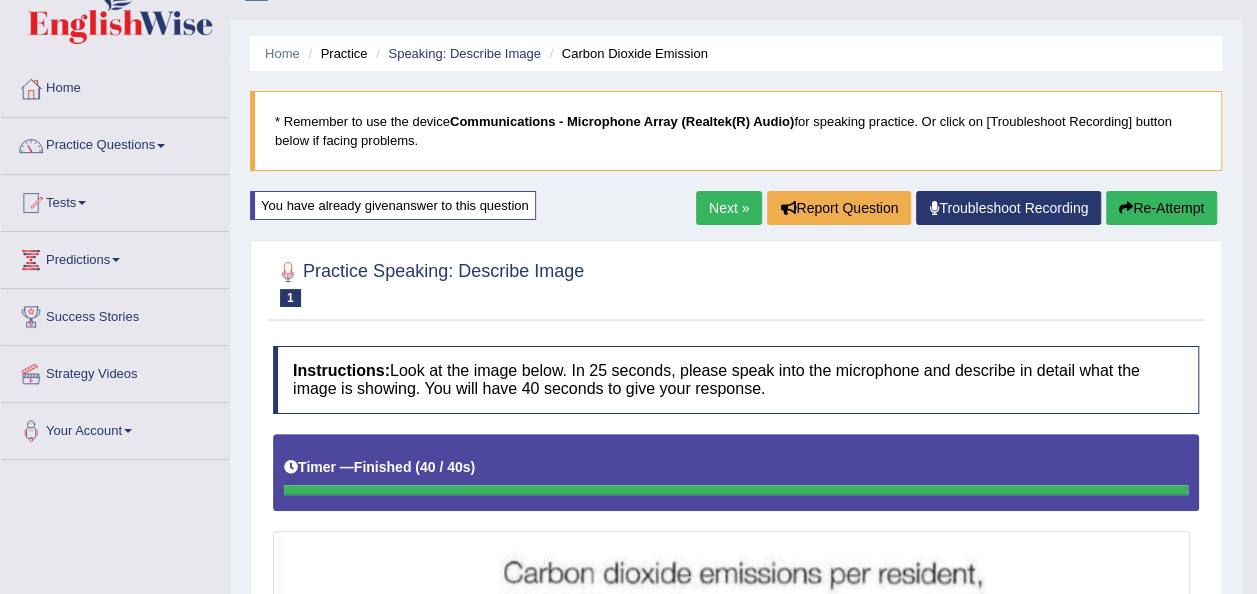 click on "Re-Attempt" at bounding box center [1161, 208] 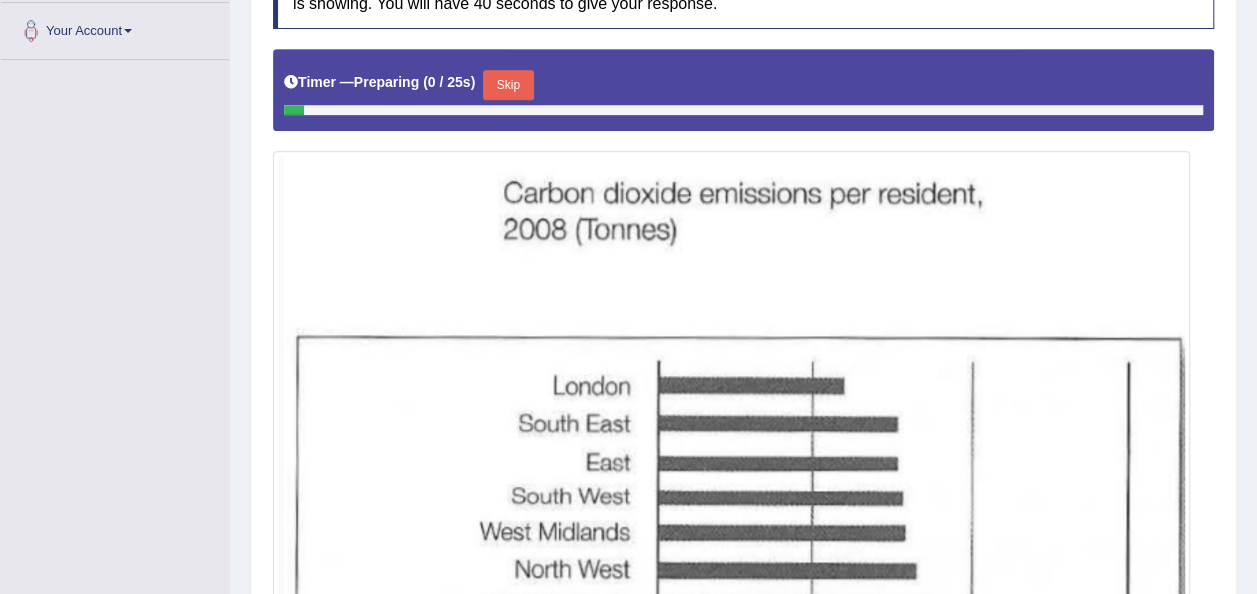 scroll, scrollTop: 438, scrollLeft: 0, axis: vertical 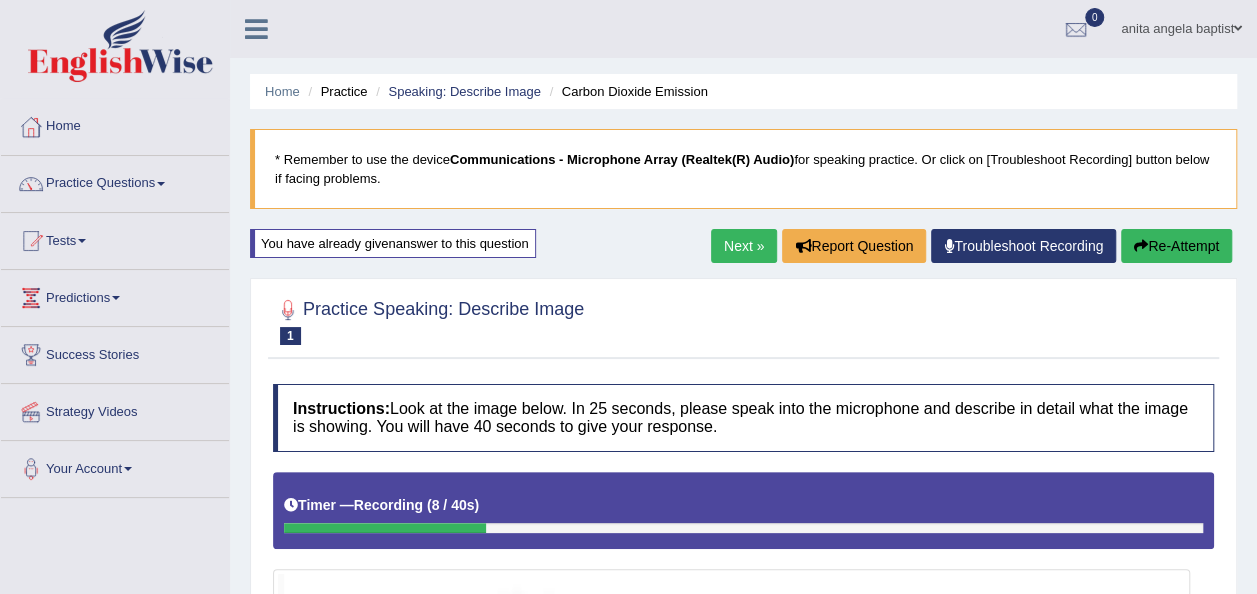 click on "Re-Attempt" at bounding box center (1176, 246) 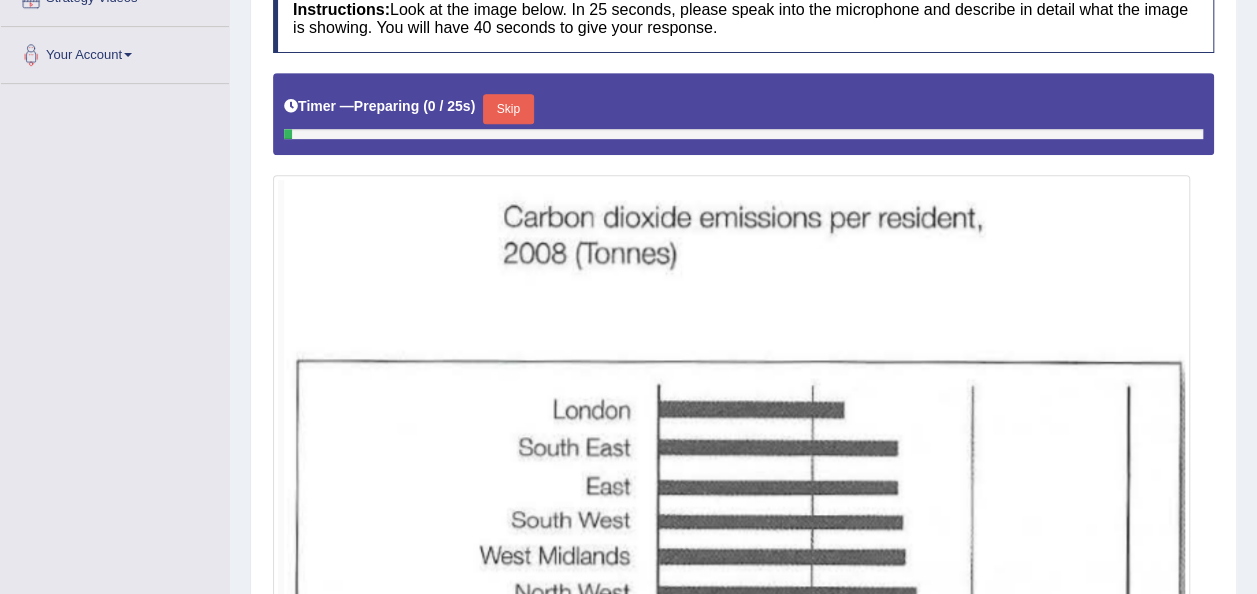 scroll, scrollTop: 0, scrollLeft: 0, axis: both 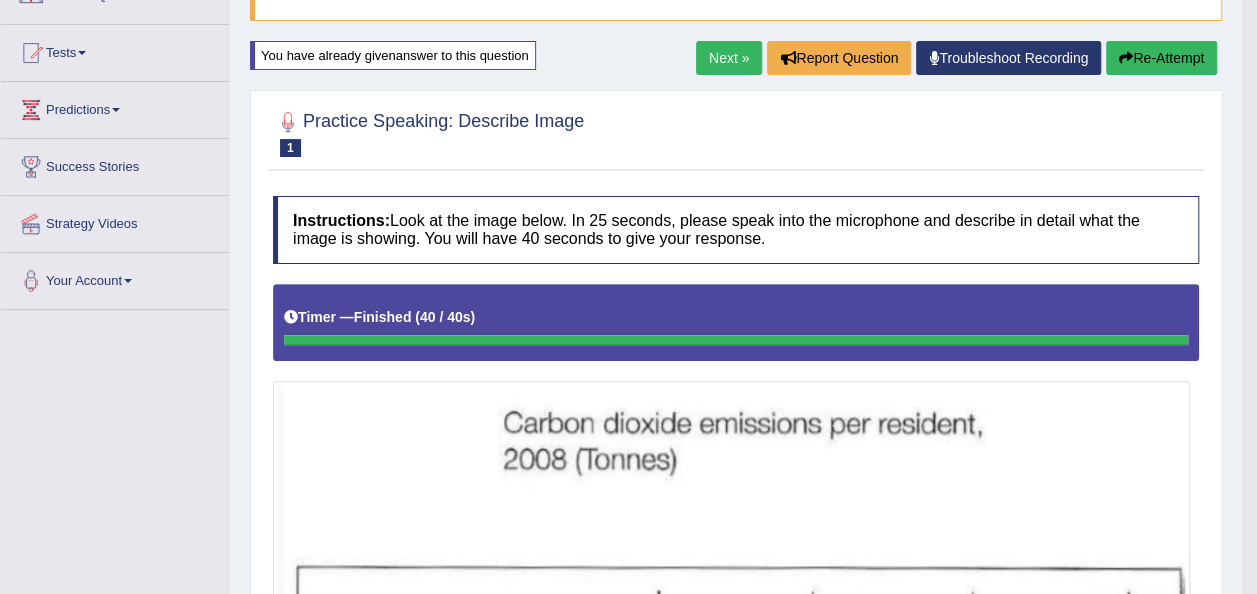 click on "Re-Attempt" at bounding box center [1161, 58] 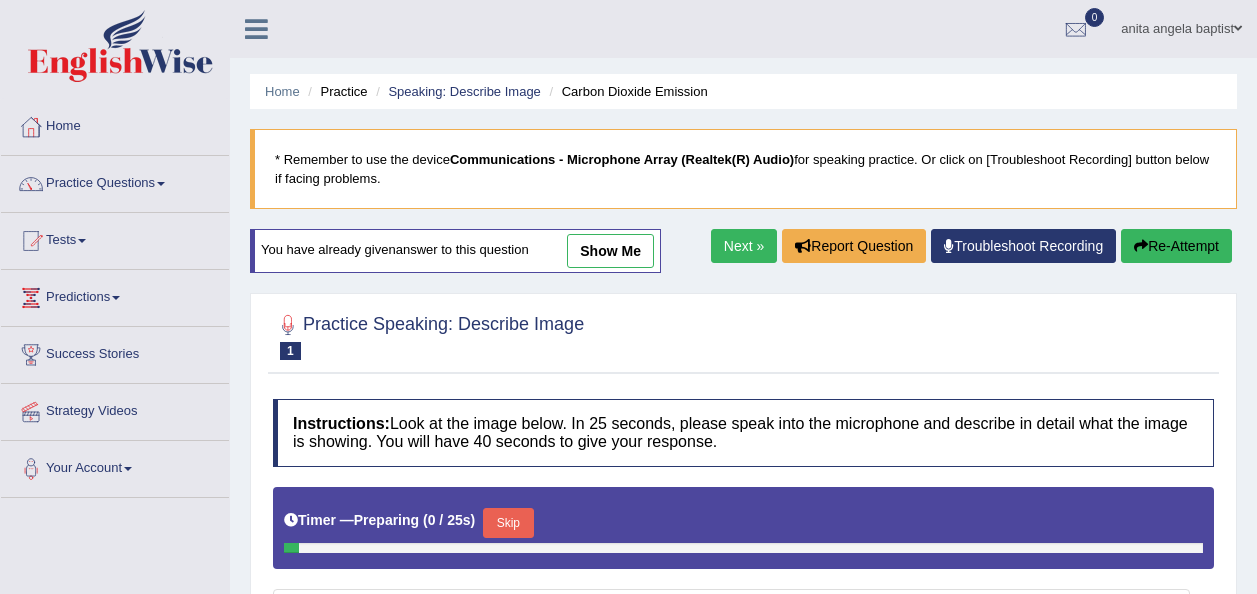 scroll, scrollTop: 657, scrollLeft: 0, axis: vertical 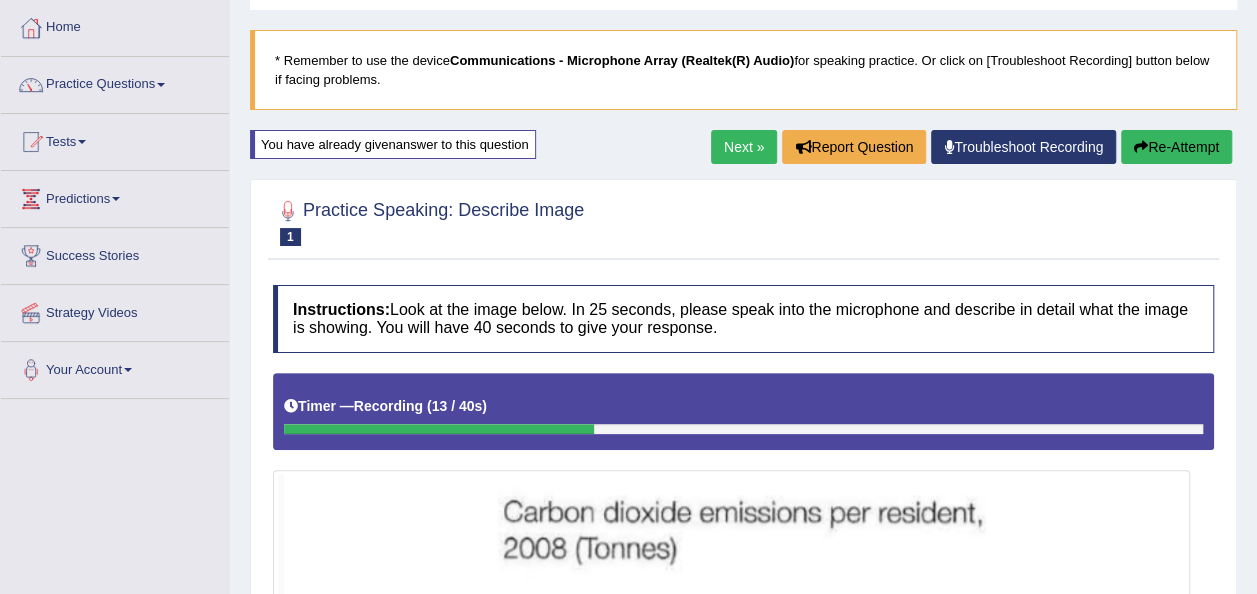 click on "Re-Attempt" at bounding box center (1176, 147) 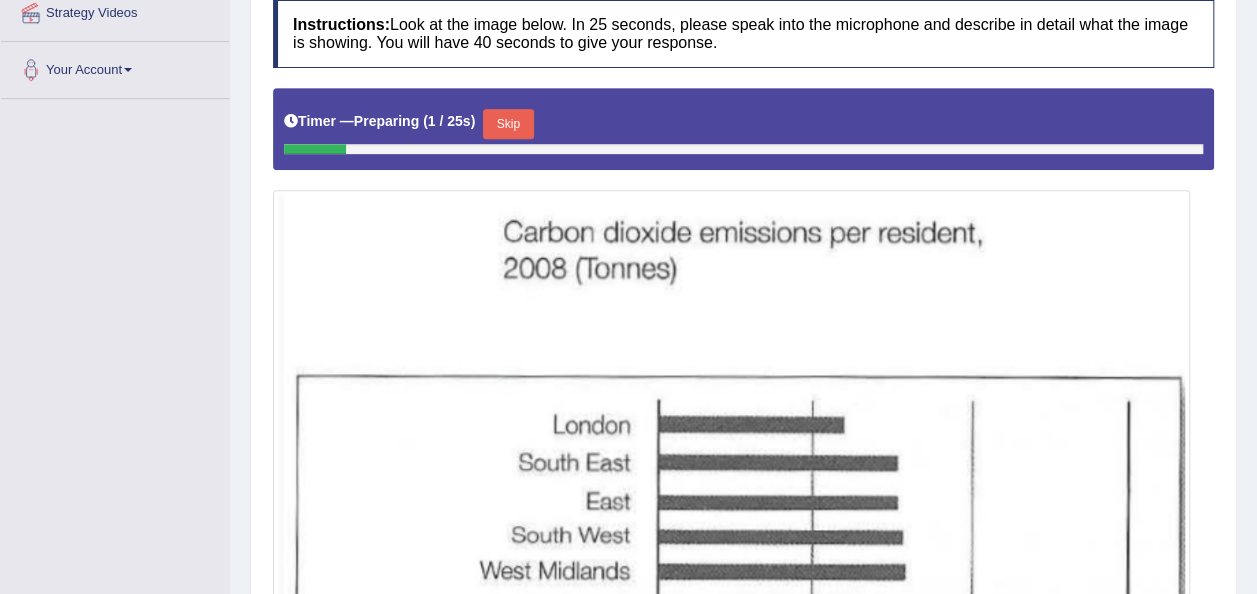 scroll, scrollTop: 579, scrollLeft: 0, axis: vertical 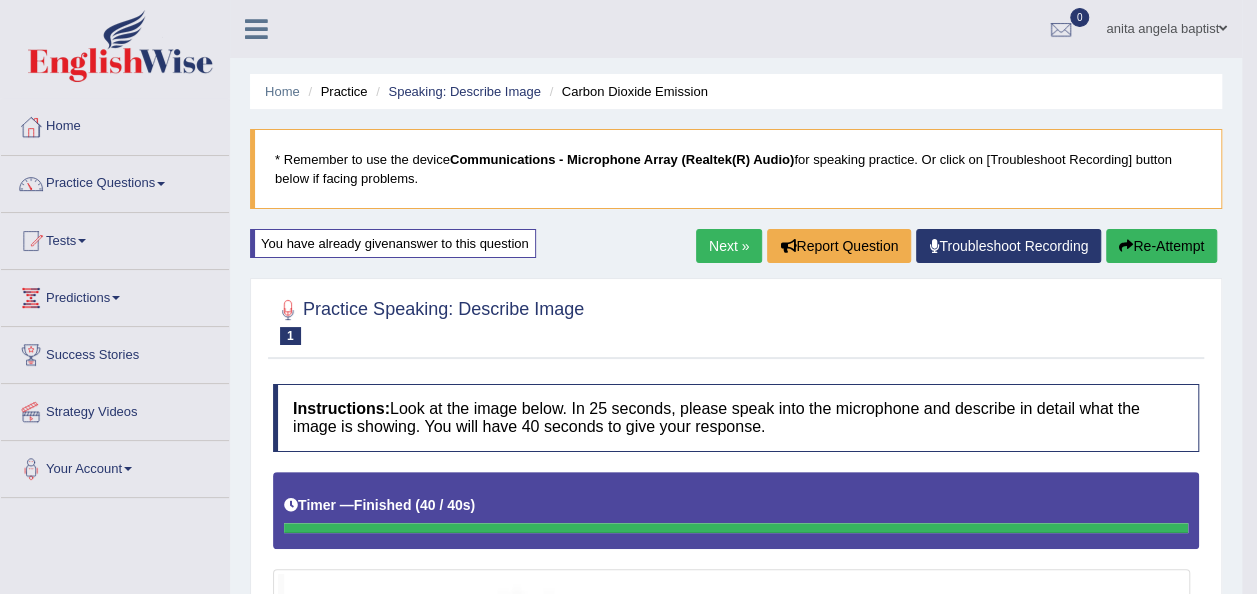 drag, startPoint x: 1142, startPoint y: 252, endPoint x: 1179, endPoint y: 249, distance: 37.12142 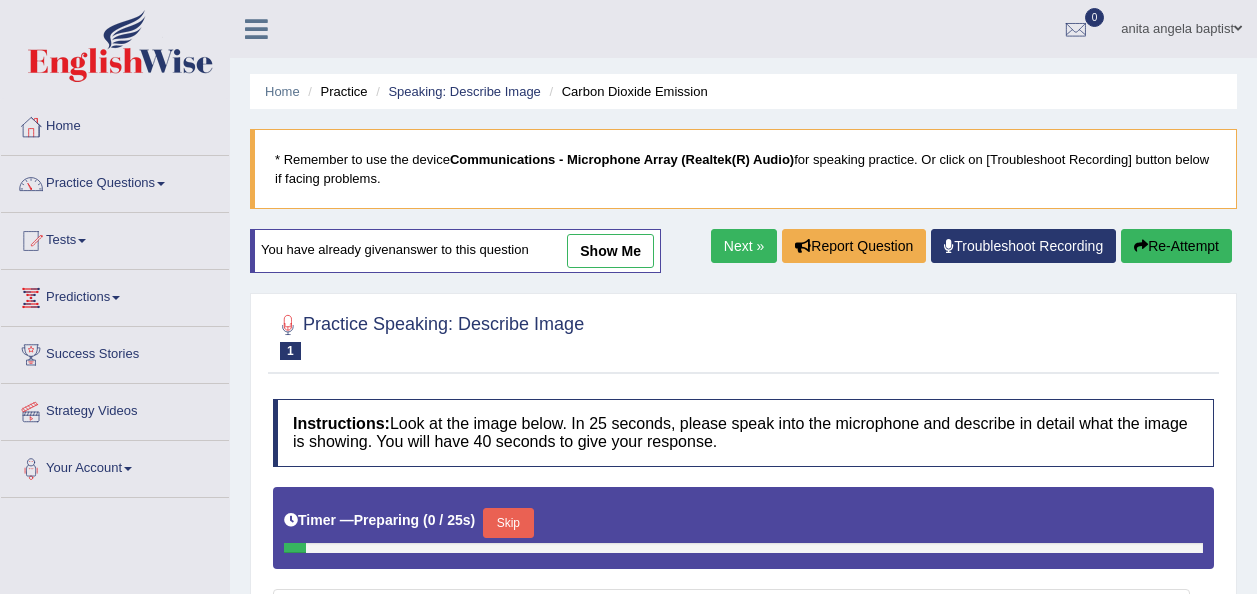 scroll, scrollTop: 426, scrollLeft: 0, axis: vertical 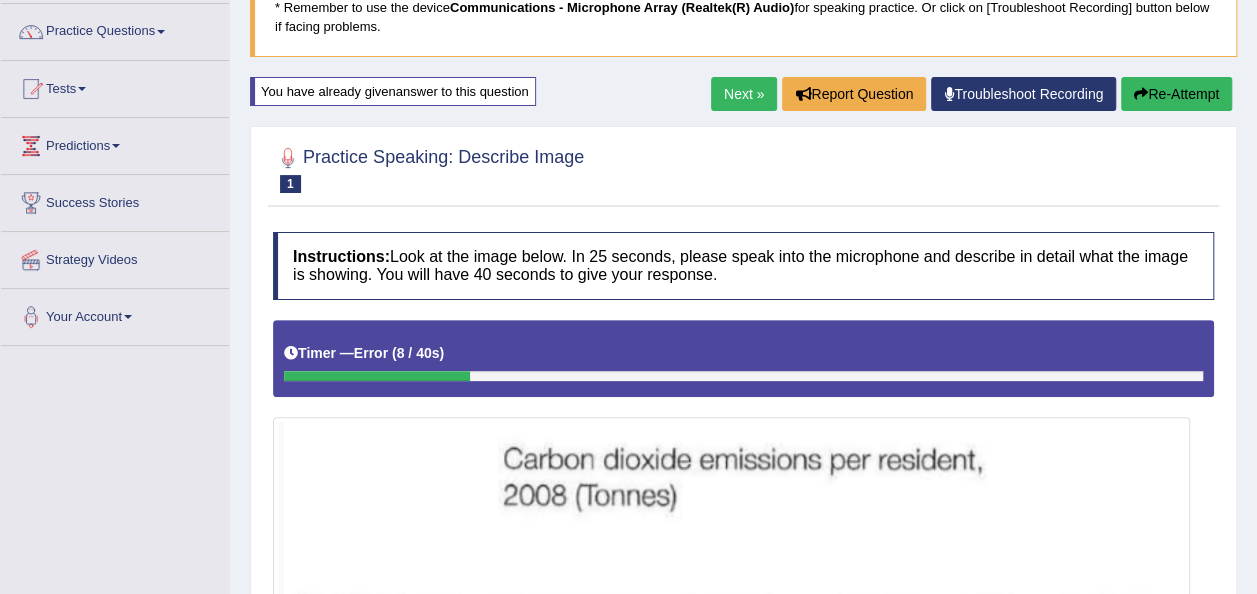 click on "Re-Attempt" at bounding box center (1176, 94) 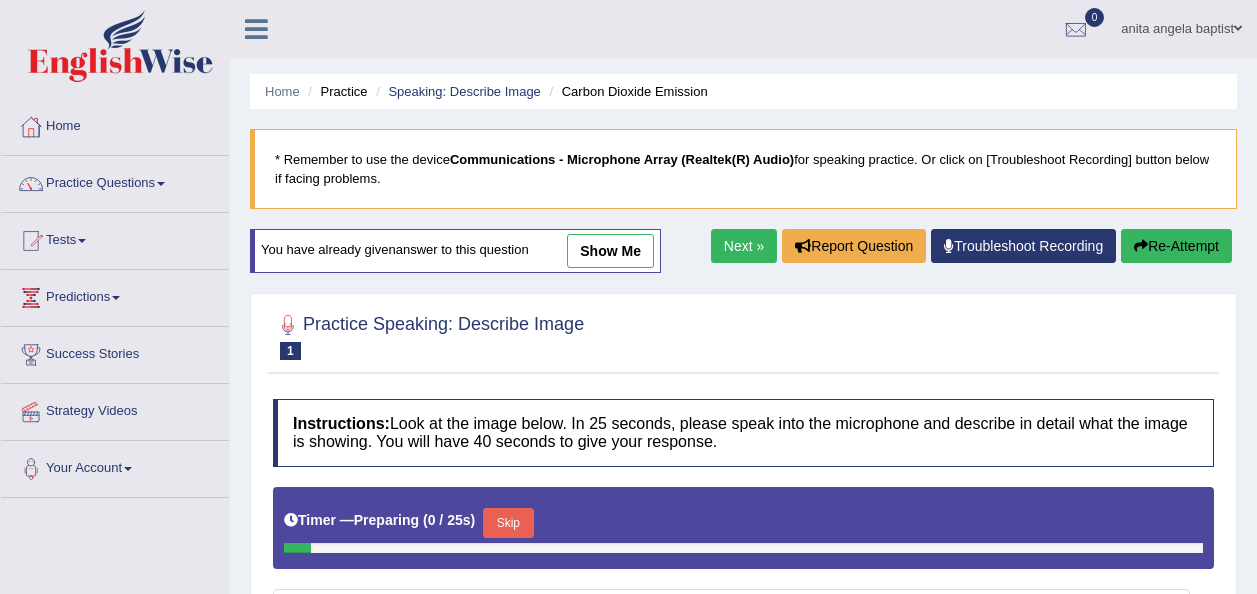 scroll, scrollTop: 662, scrollLeft: 0, axis: vertical 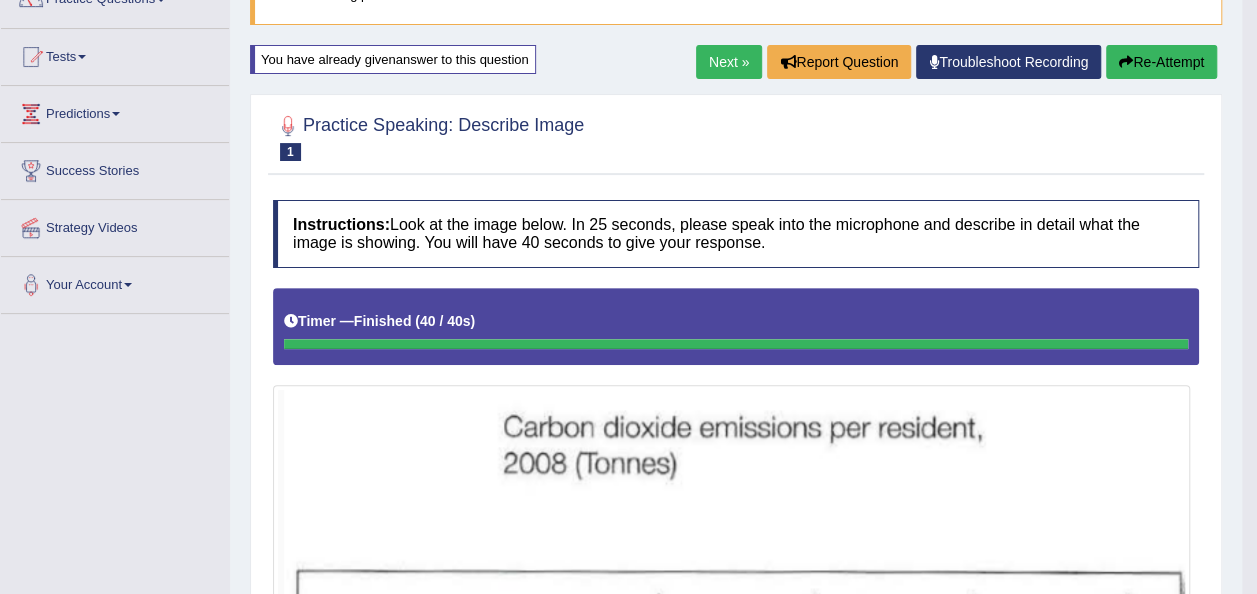 click on "Next »" at bounding box center [729, 62] 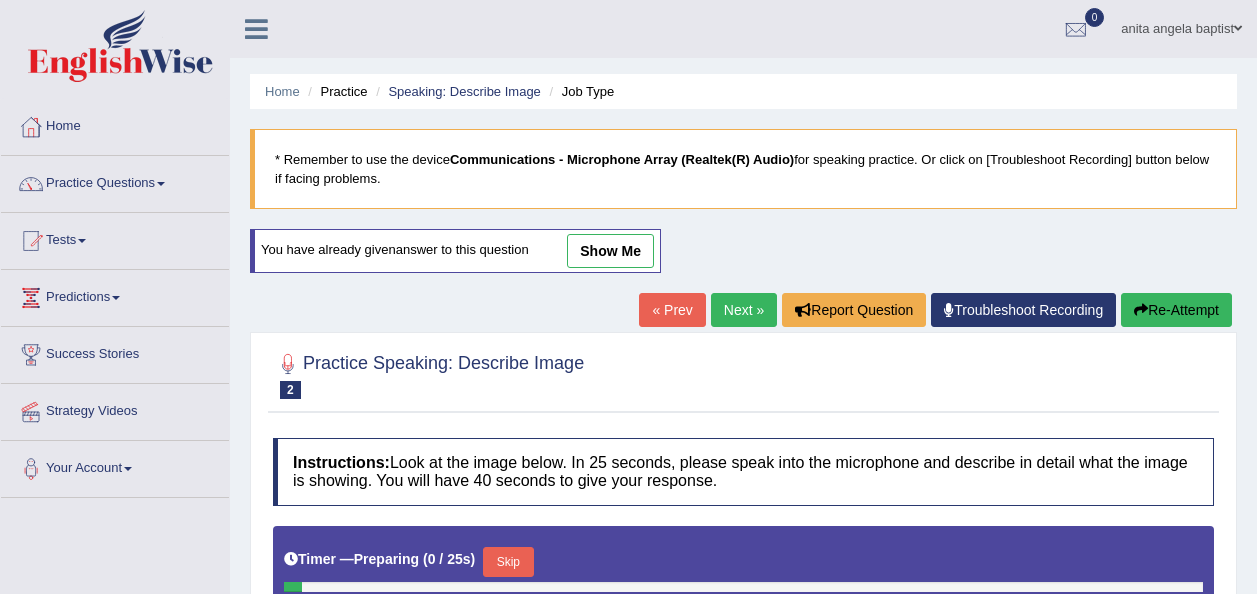 scroll, scrollTop: 400, scrollLeft: 0, axis: vertical 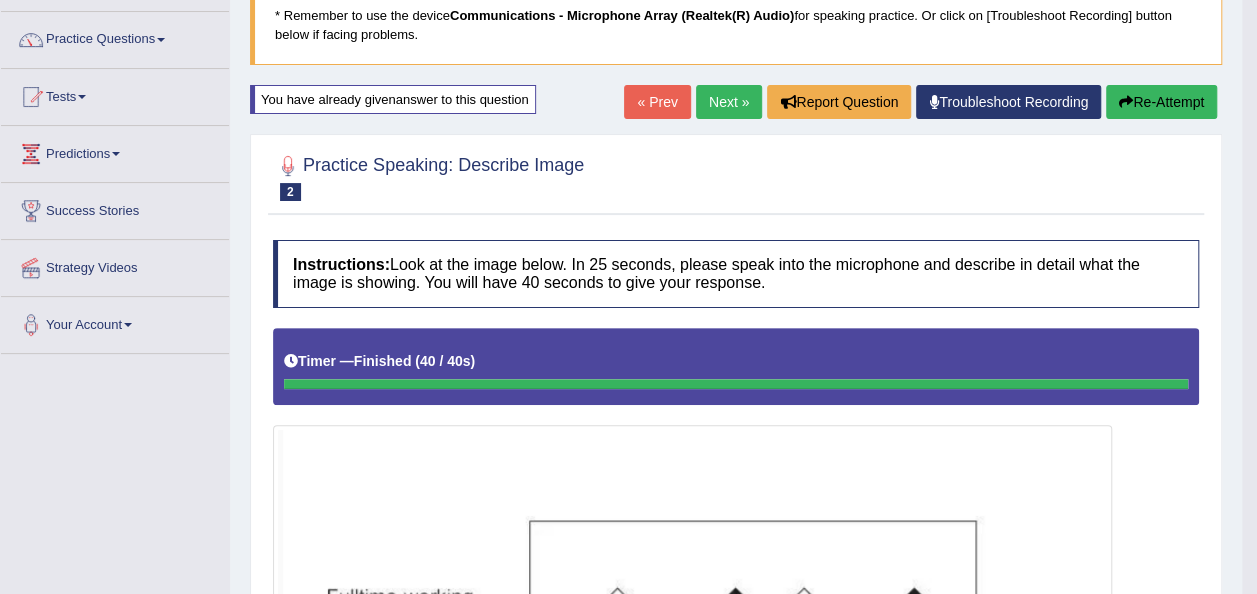 click on "Re-Attempt" at bounding box center [1161, 102] 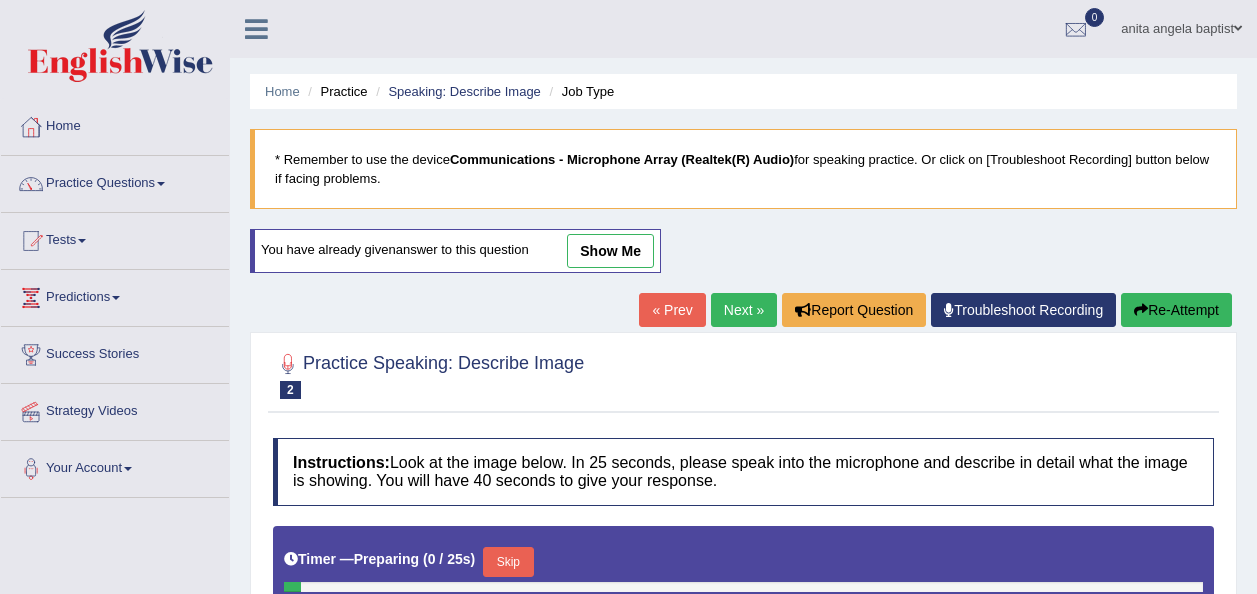 scroll, scrollTop: 504, scrollLeft: 0, axis: vertical 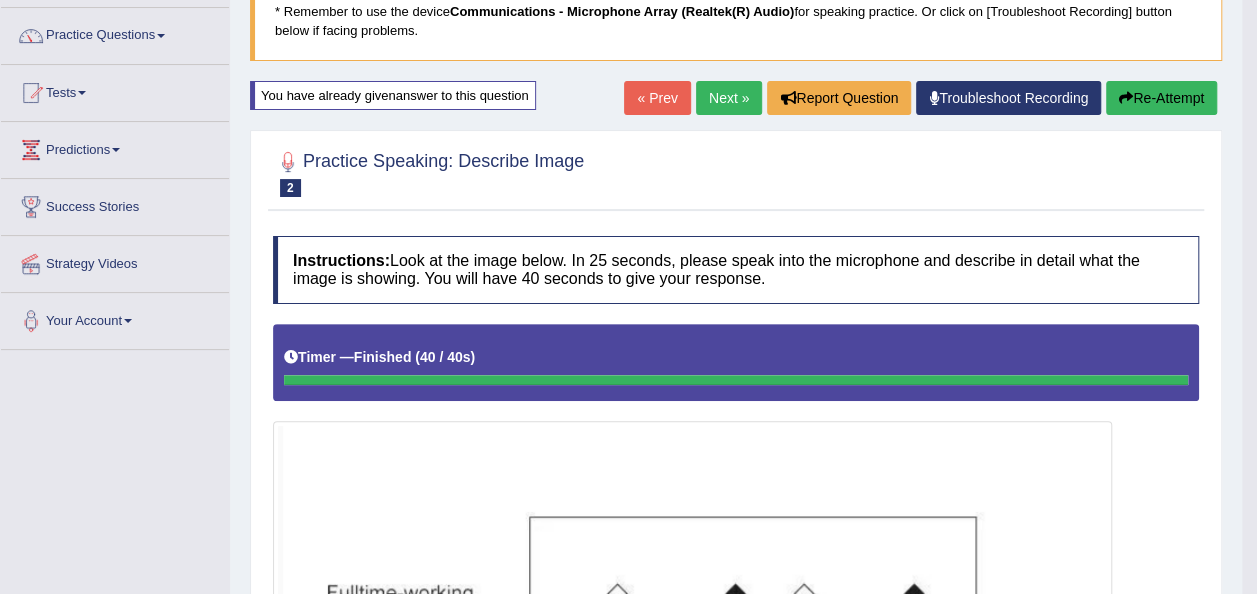 click on "Next »" at bounding box center [729, 98] 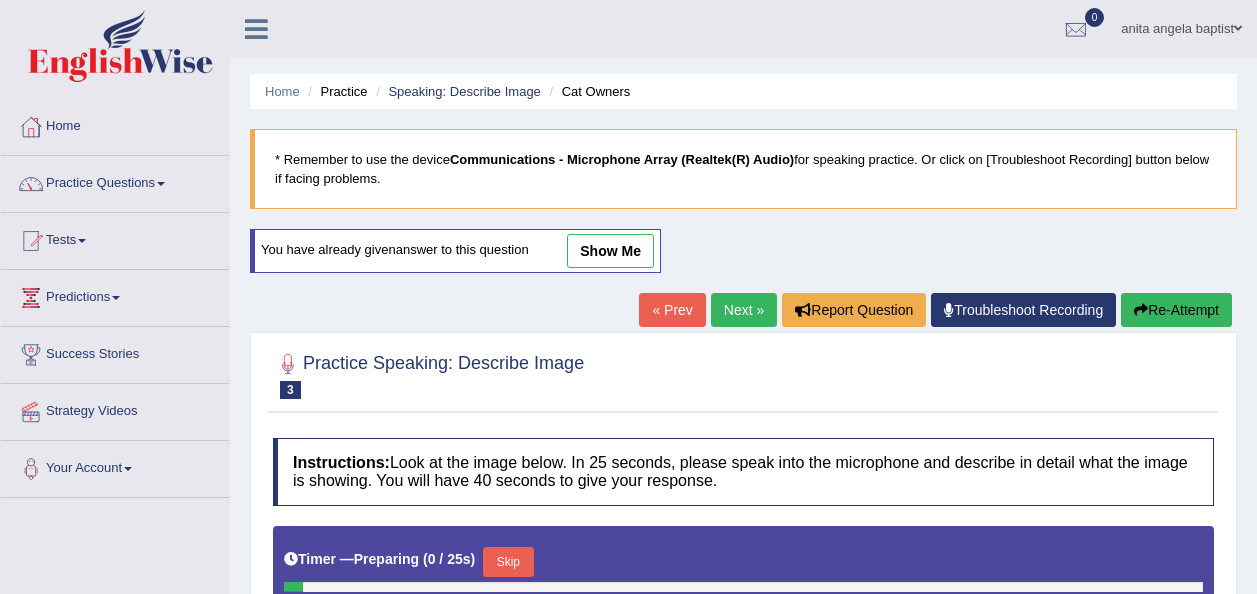 scroll, scrollTop: 326, scrollLeft: 0, axis: vertical 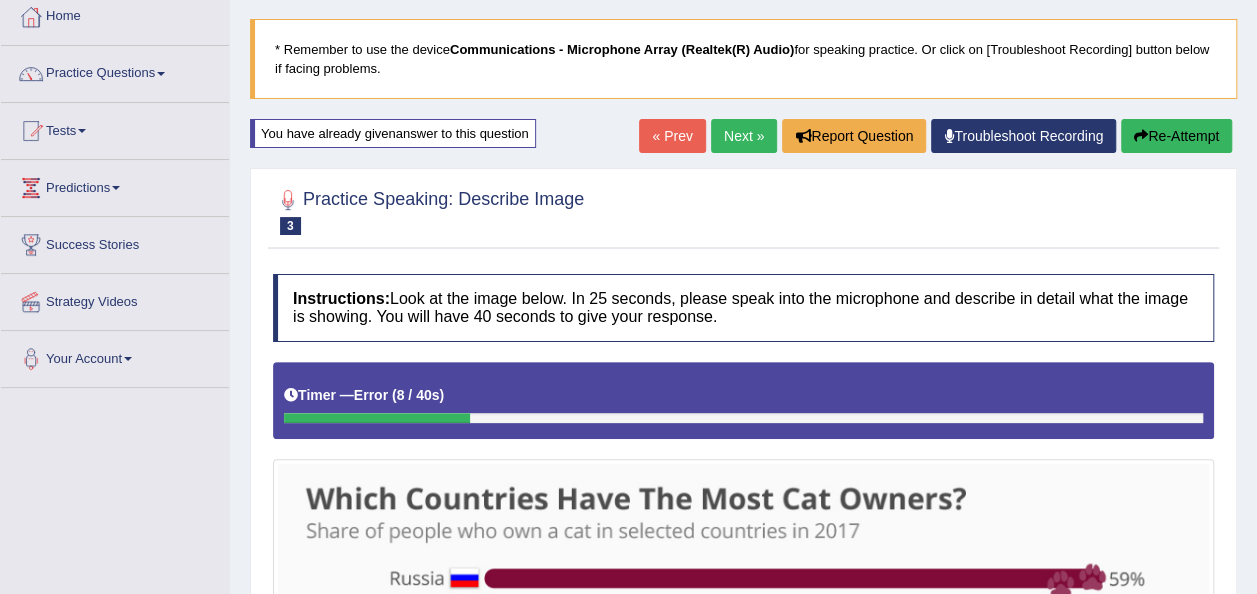 click on "Re-Attempt" at bounding box center (1176, 136) 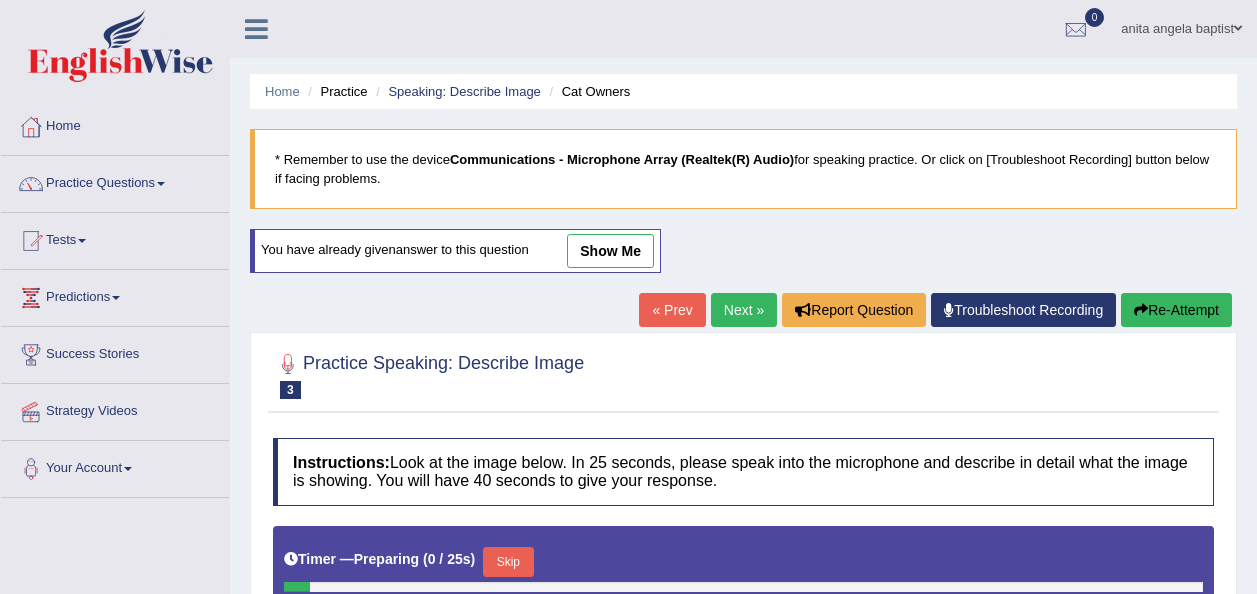 scroll, scrollTop: 536, scrollLeft: 0, axis: vertical 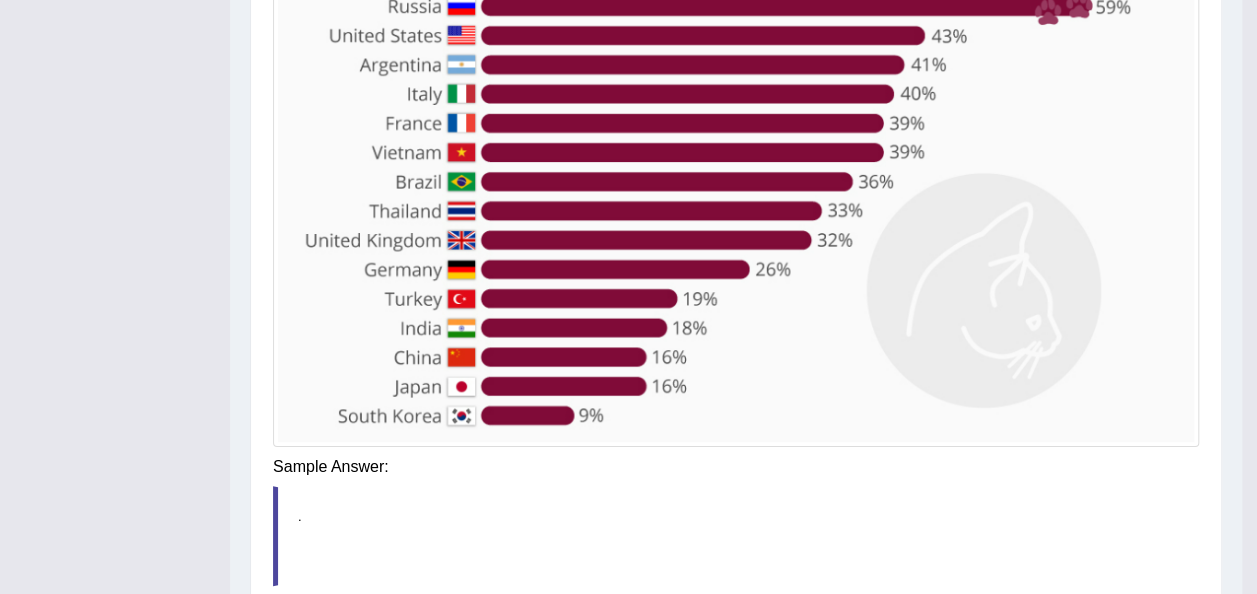 click on "." at bounding box center (736, 536) 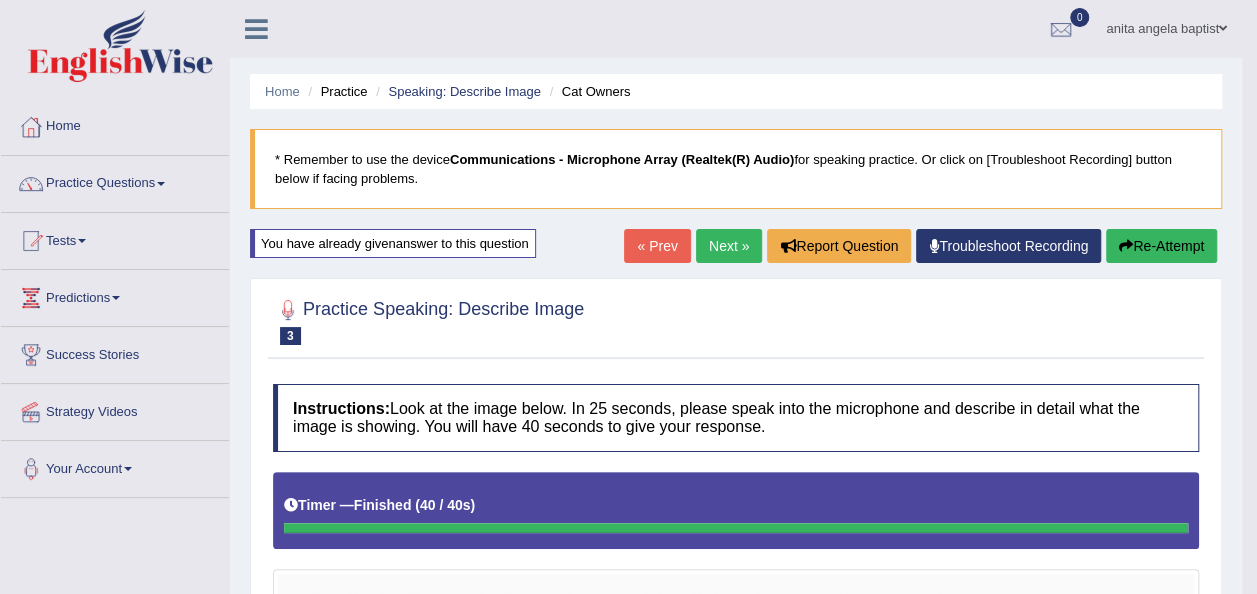 scroll, scrollTop: 0, scrollLeft: 0, axis: both 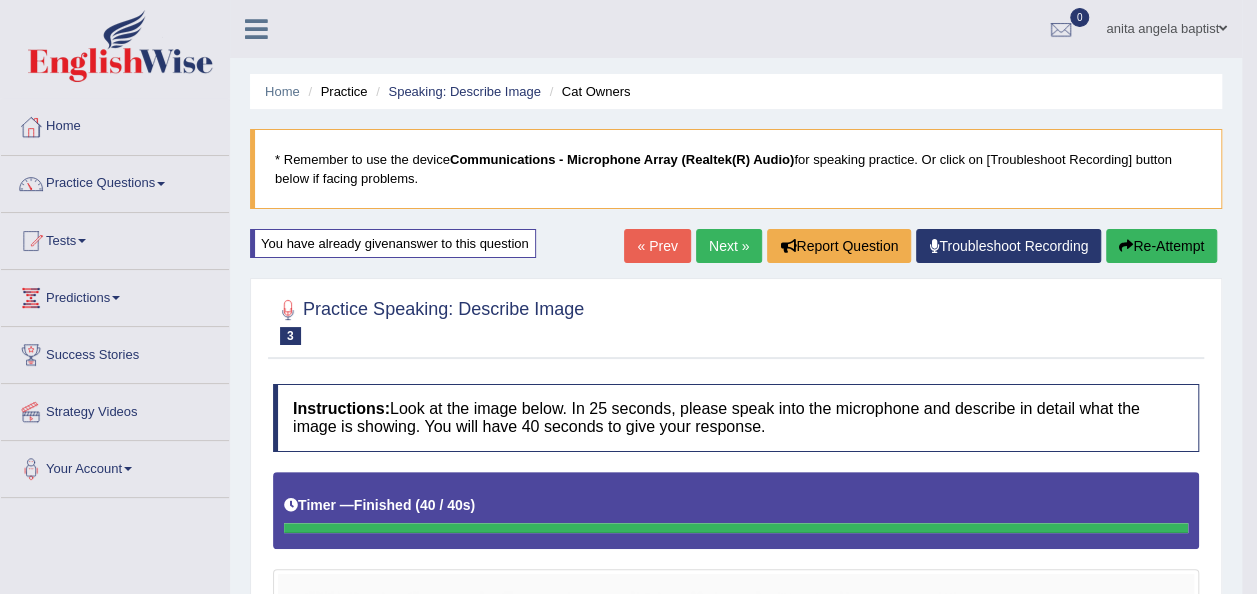 click on "Next »" at bounding box center [729, 246] 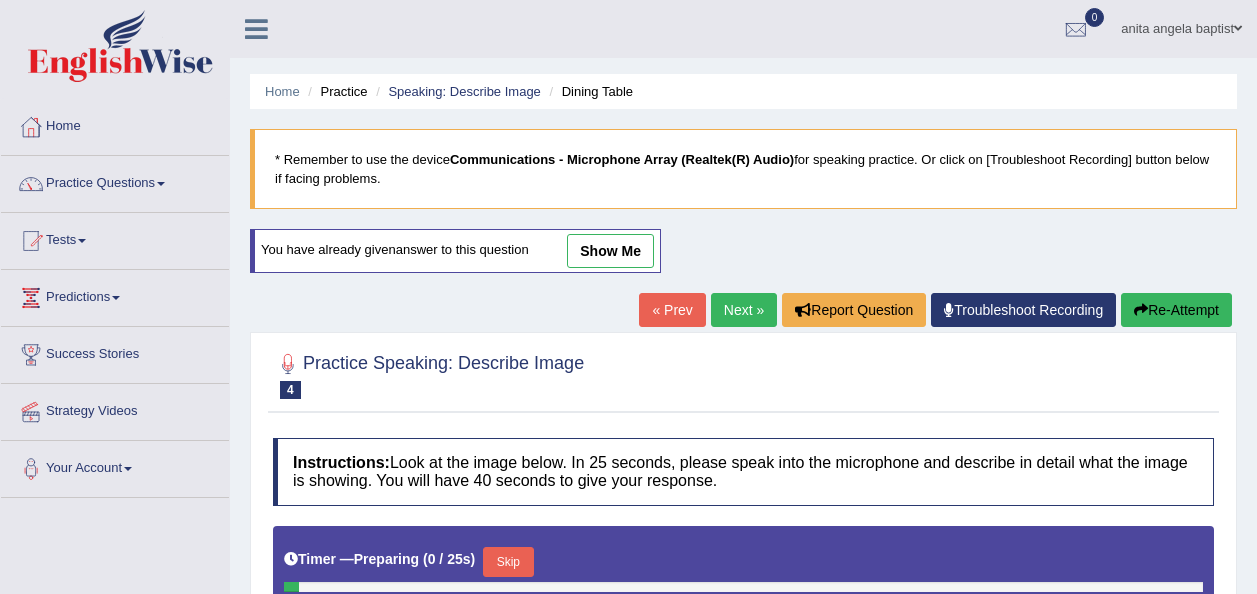 scroll, scrollTop: 656, scrollLeft: 0, axis: vertical 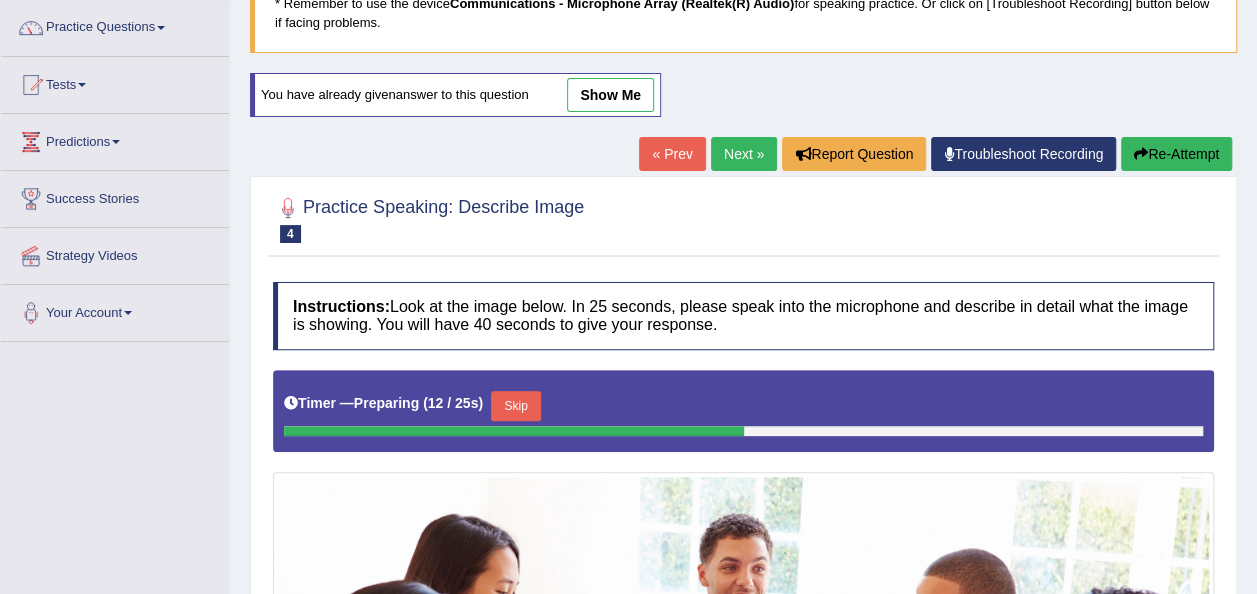 click on "Next »" at bounding box center (744, 154) 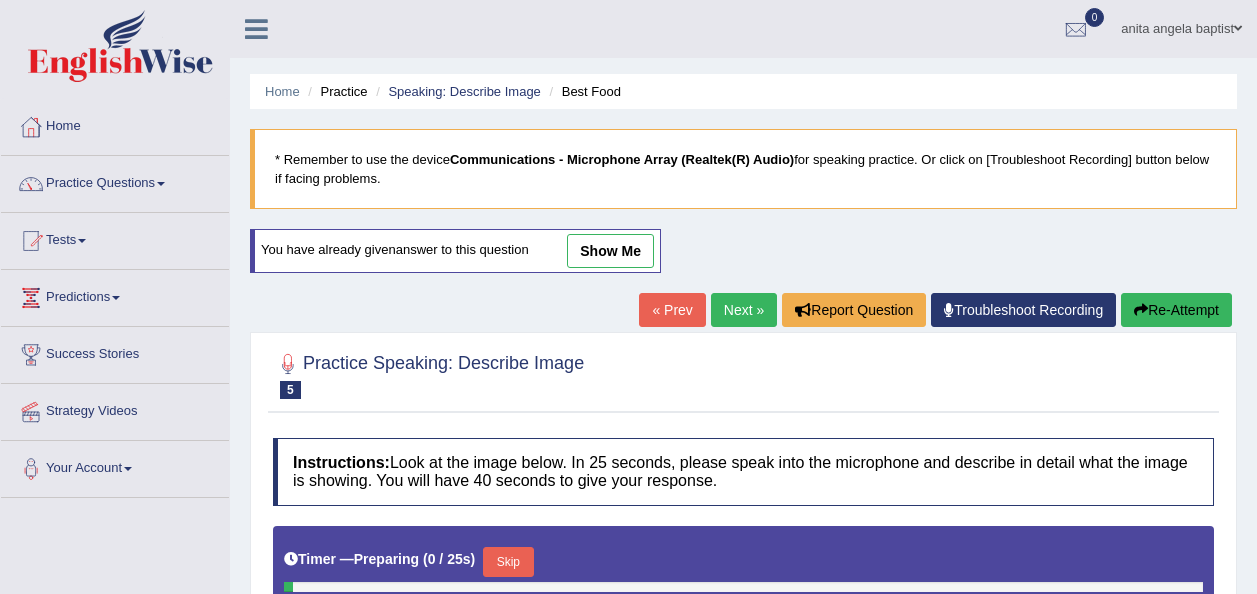 scroll, scrollTop: 400, scrollLeft: 0, axis: vertical 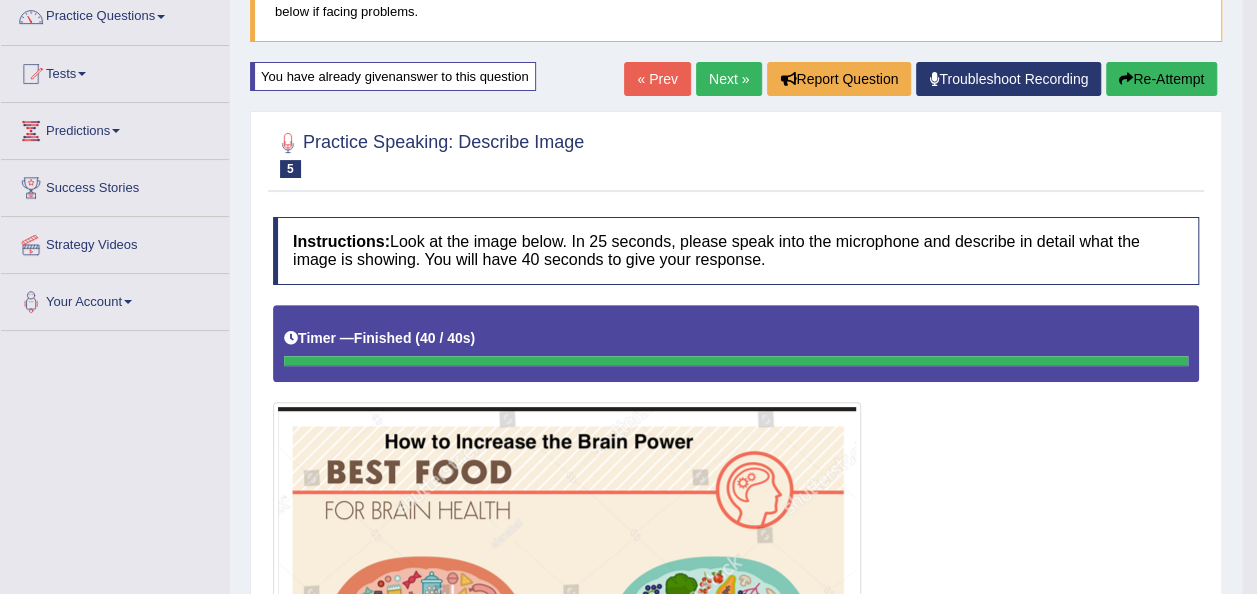 click on "Re-Attempt" at bounding box center (1161, 79) 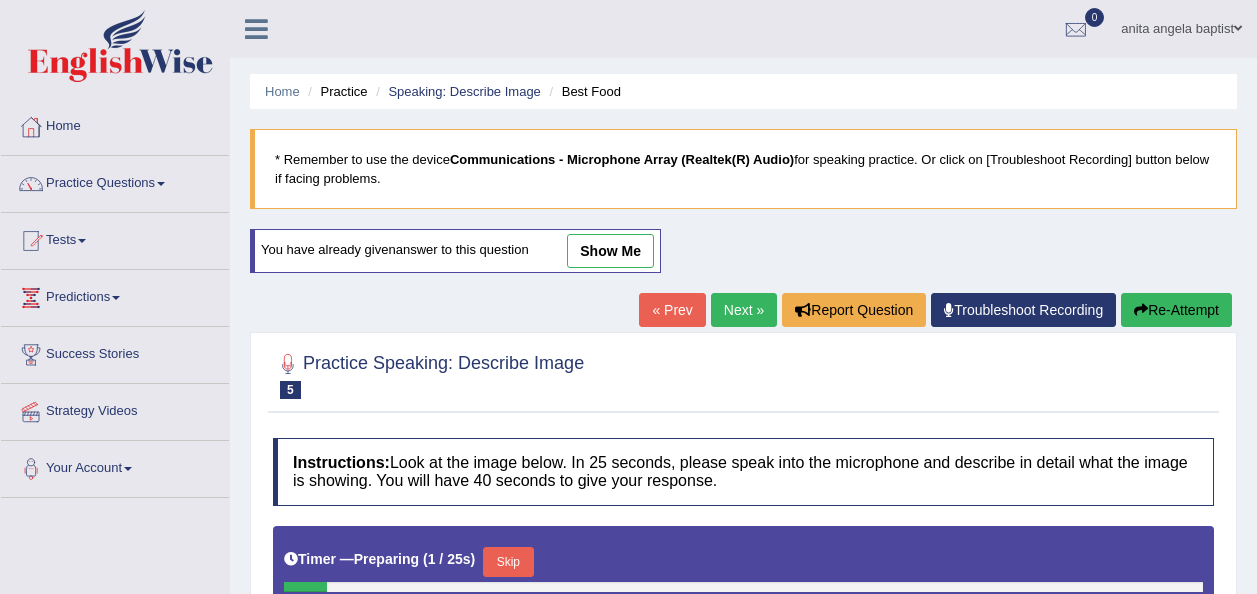 scroll, scrollTop: 605, scrollLeft: 0, axis: vertical 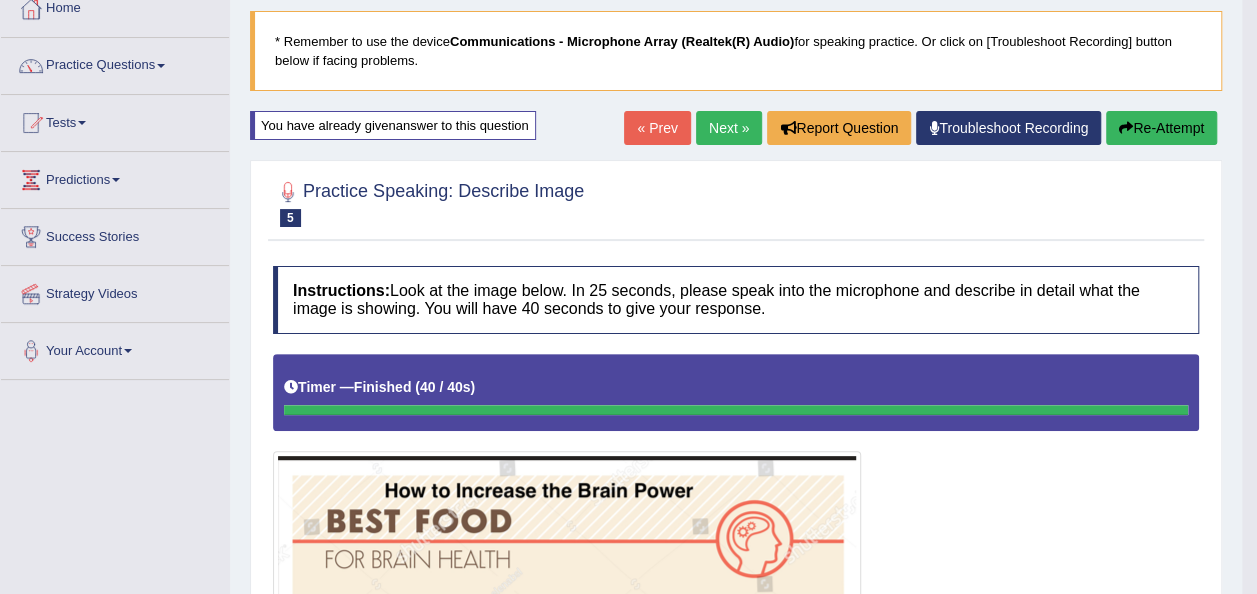 click on "Next »" at bounding box center [729, 128] 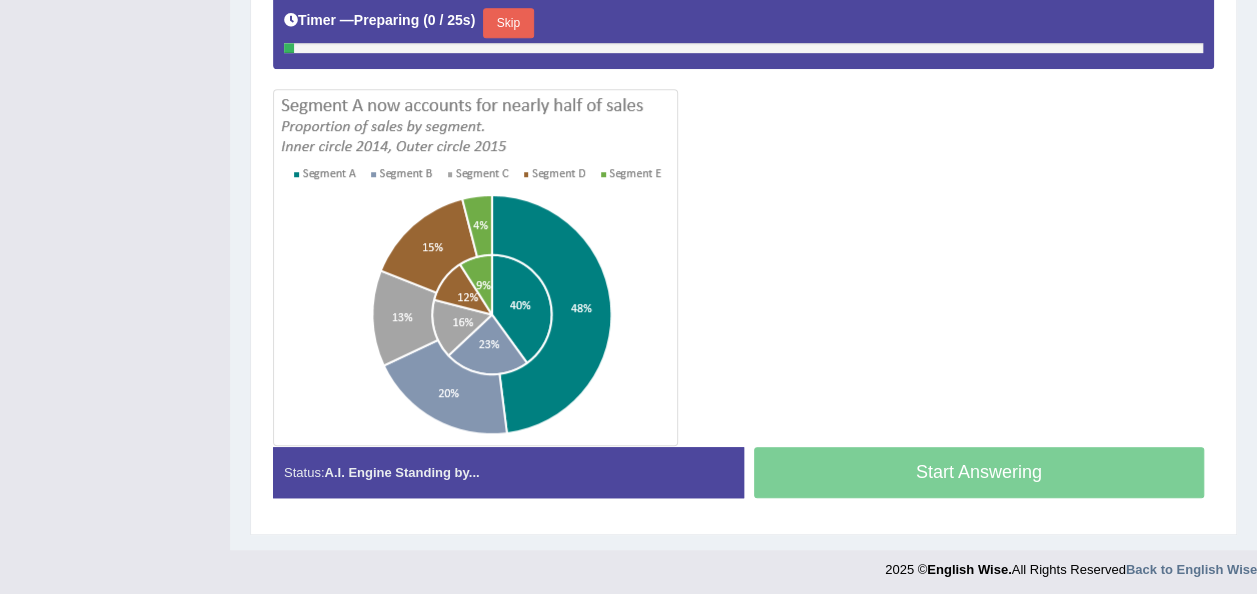 scroll, scrollTop: 539, scrollLeft: 0, axis: vertical 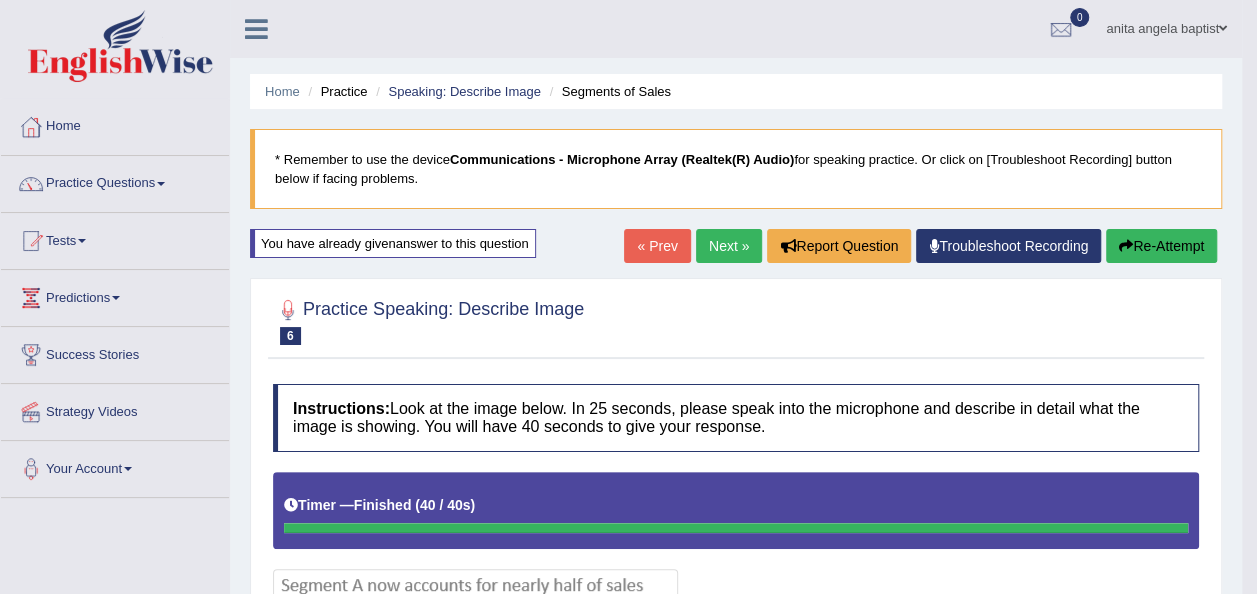 click on "Practice Questions" at bounding box center [115, 181] 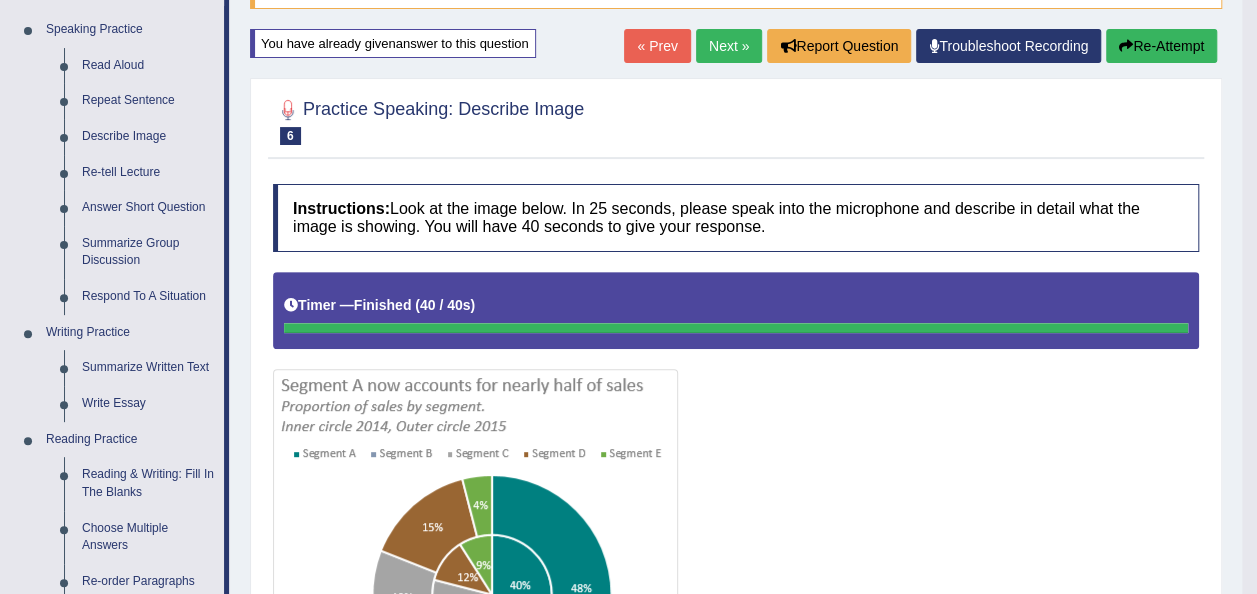 scroll, scrollTop: 100, scrollLeft: 0, axis: vertical 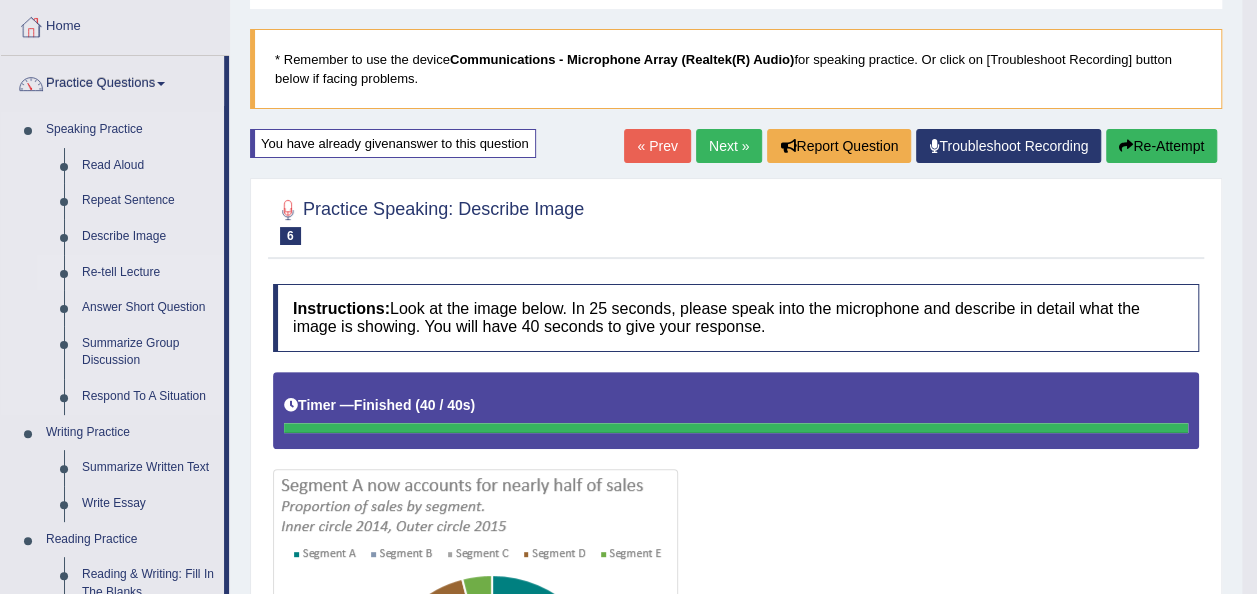 click on "Re-tell Lecture" at bounding box center (148, 273) 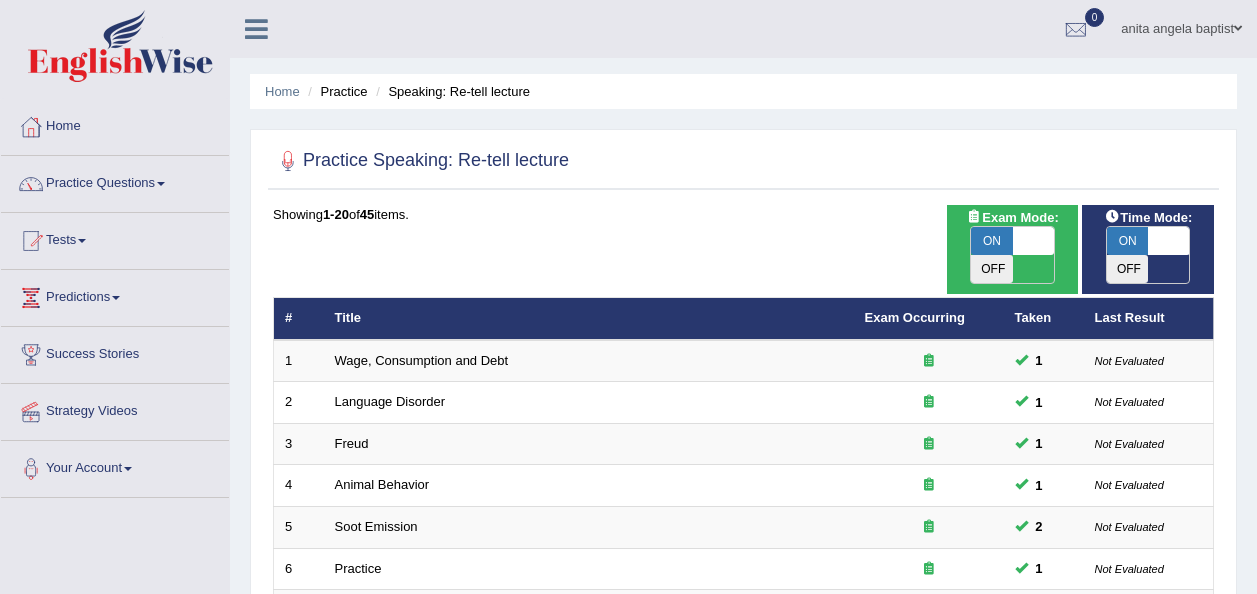 scroll, scrollTop: 400, scrollLeft: 0, axis: vertical 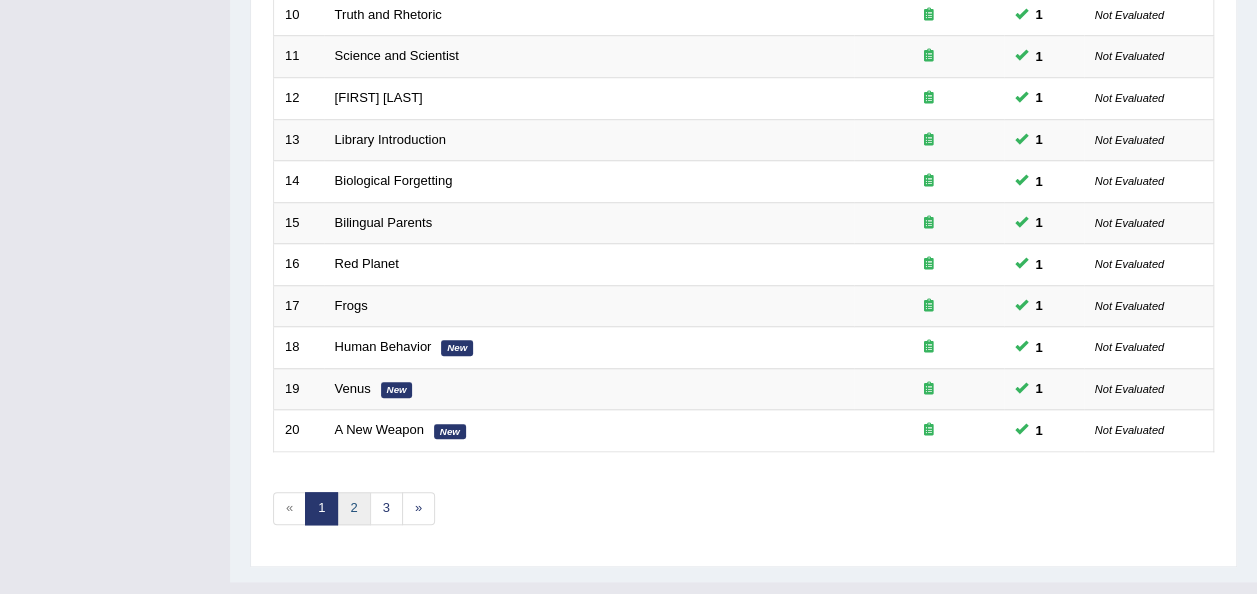 click on "2" at bounding box center (353, 508) 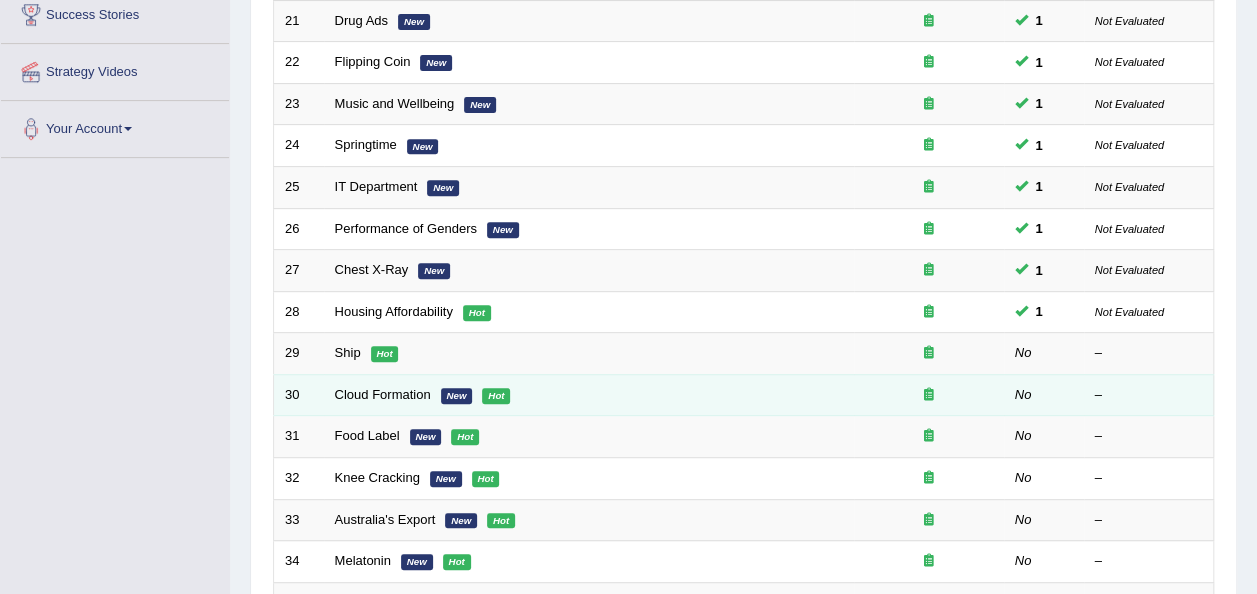 scroll, scrollTop: 400, scrollLeft: 0, axis: vertical 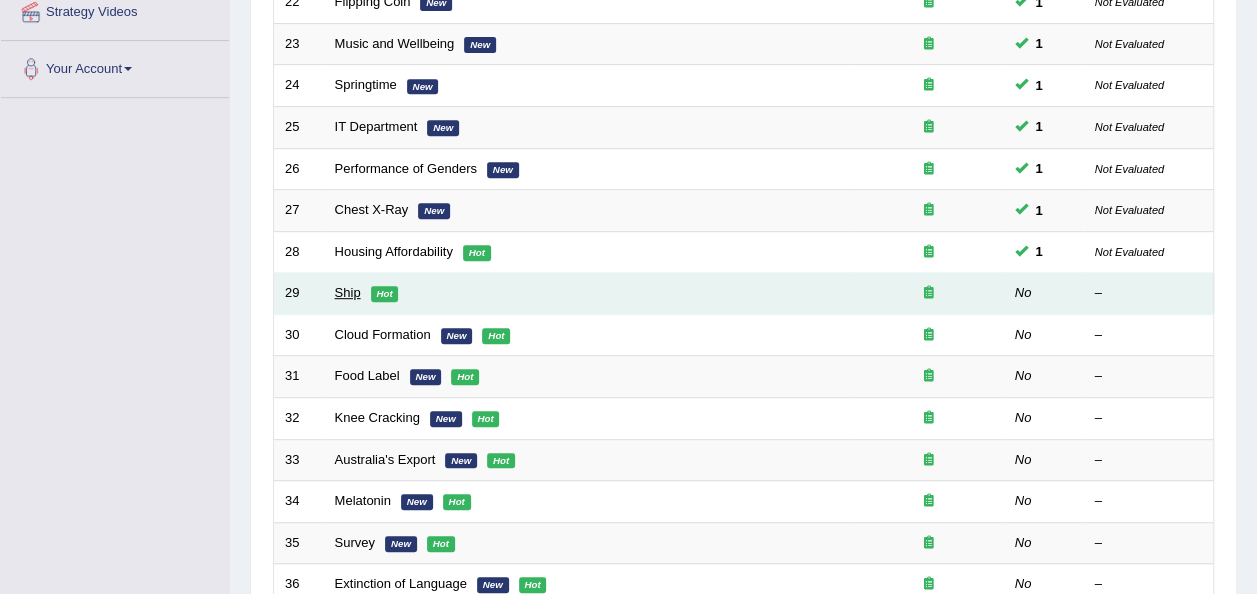 click on "Ship" at bounding box center [348, 292] 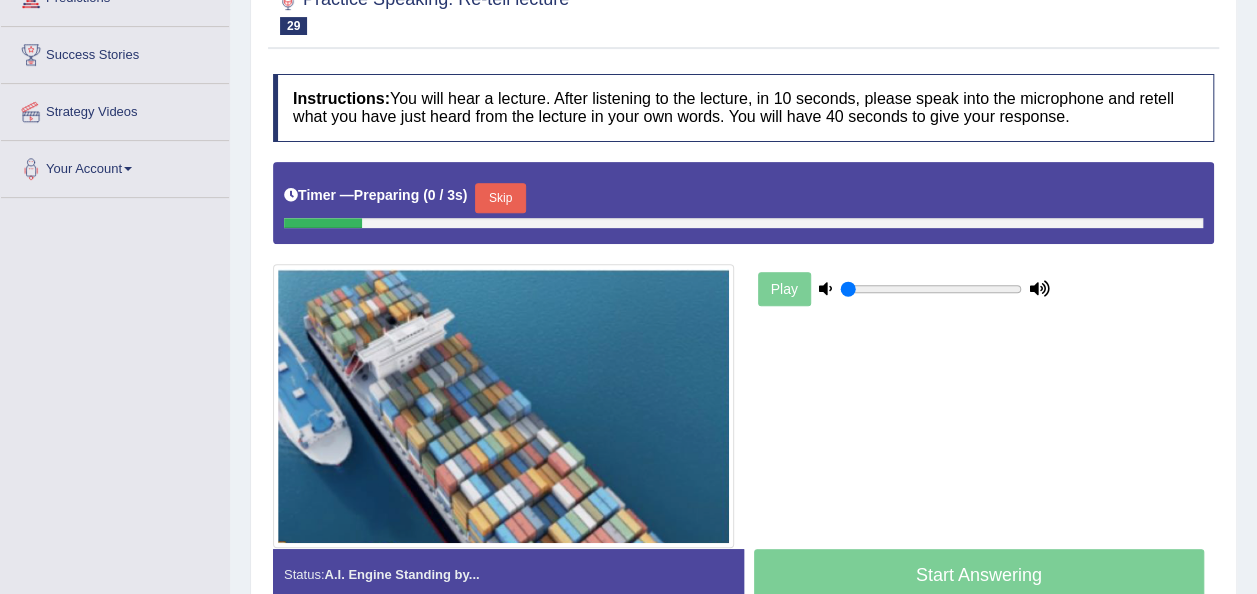 scroll, scrollTop: 0, scrollLeft: 0, axis: both 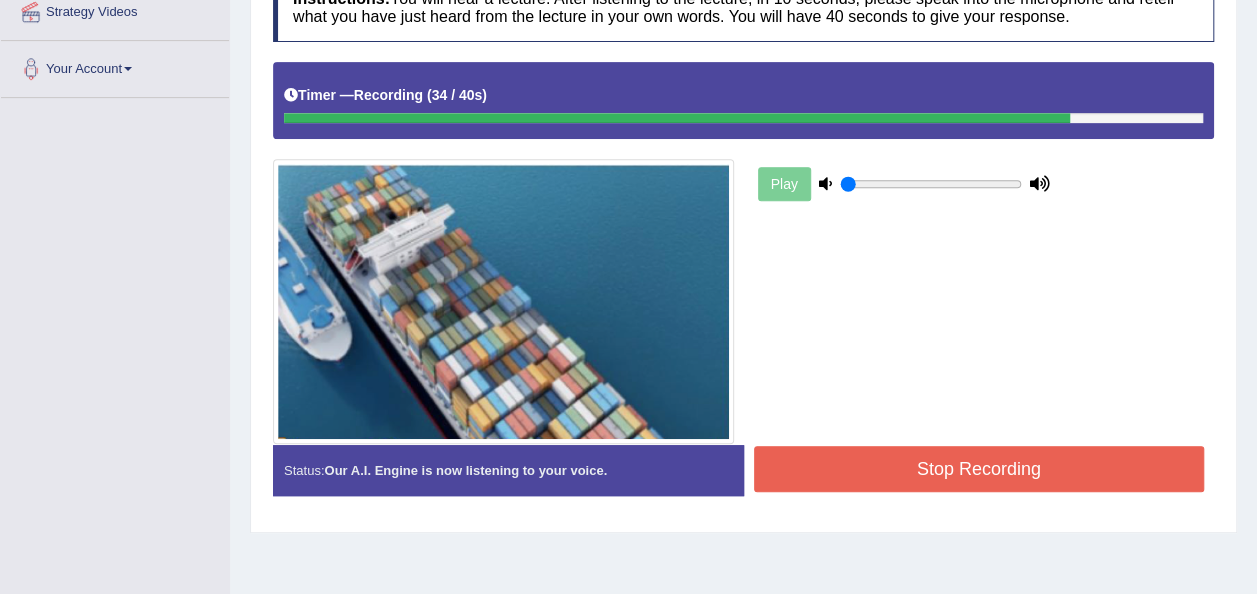 click on "Stop Recording" at bounding box center (979, 469) 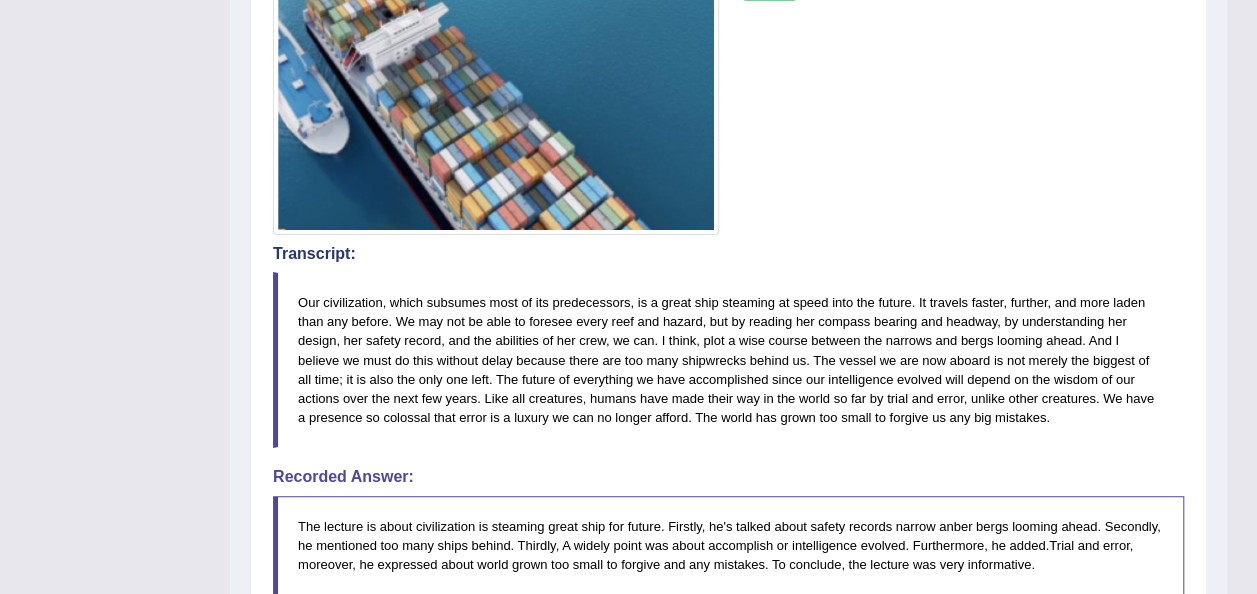 scroll, scrollTop: 893, scrollLeft: 0, axis: vertical 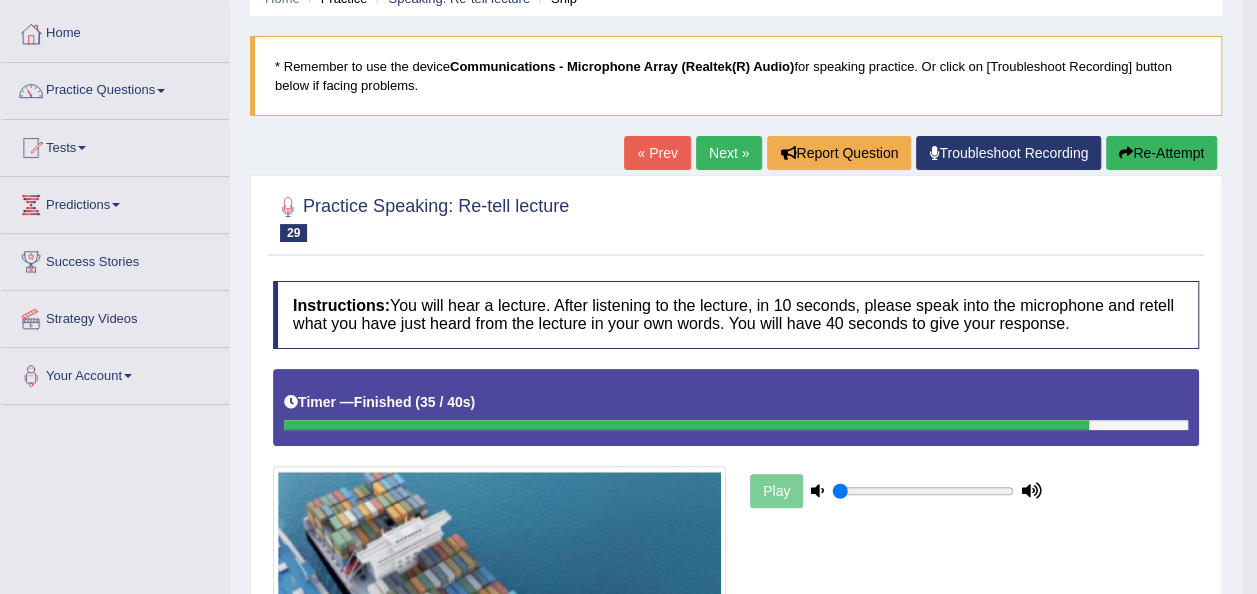 click on "Next »" at bounding box center (729, 153) 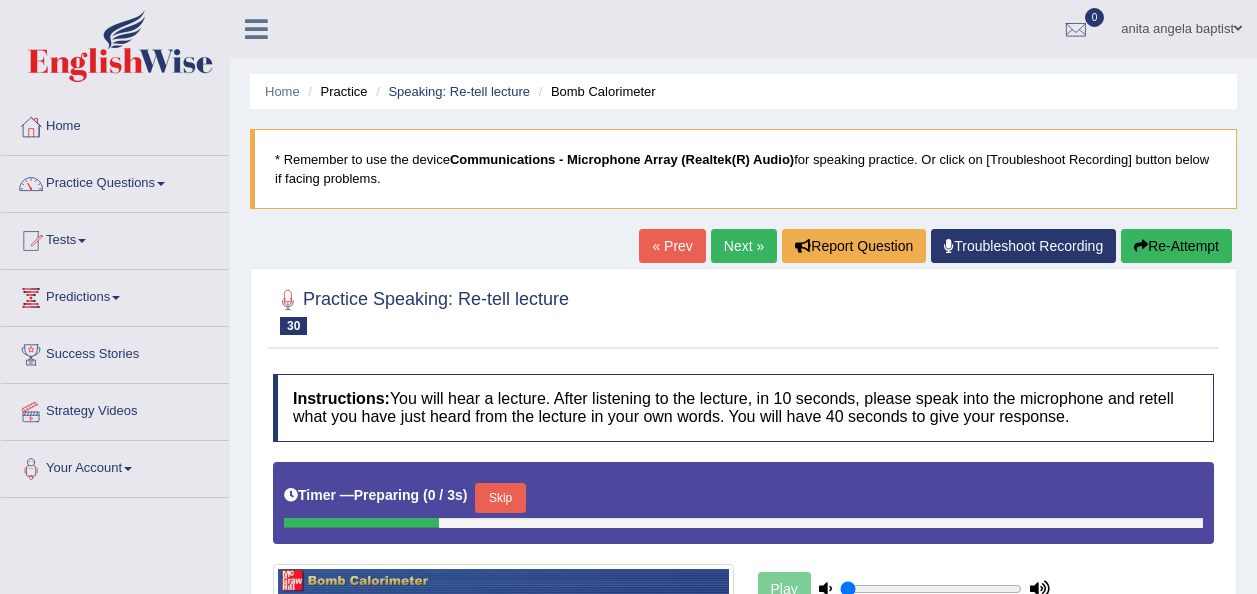 scroll, scrollTop: 0, scrollLeft: 0, axis: both 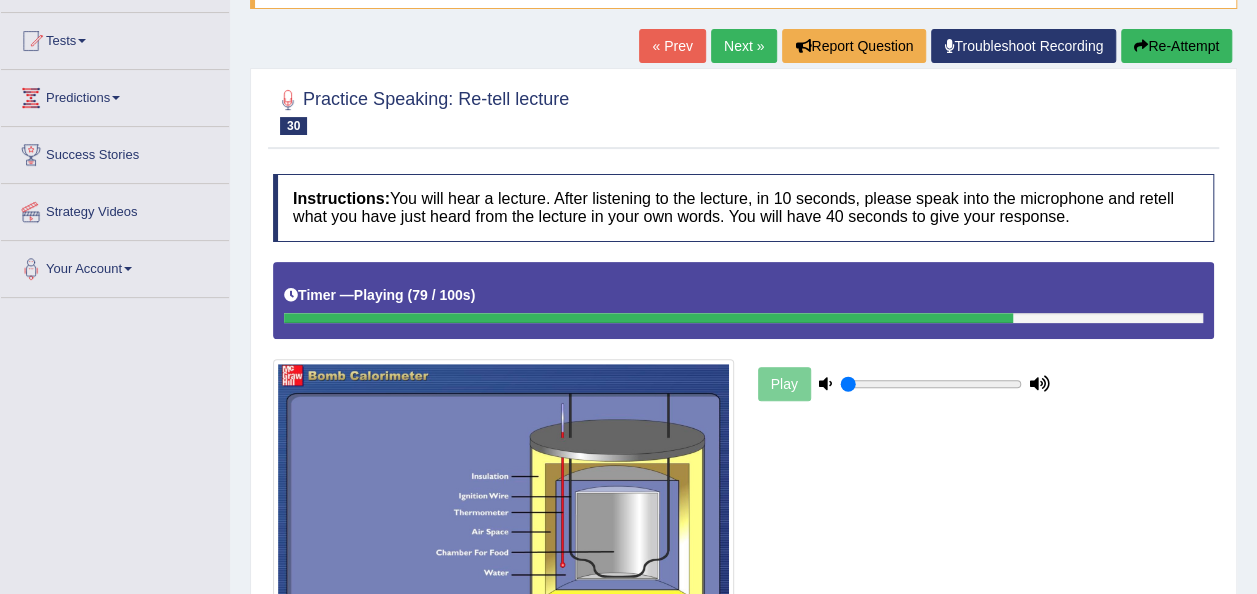 click on "Re-Attempt" at bounding box center (1176, 46) 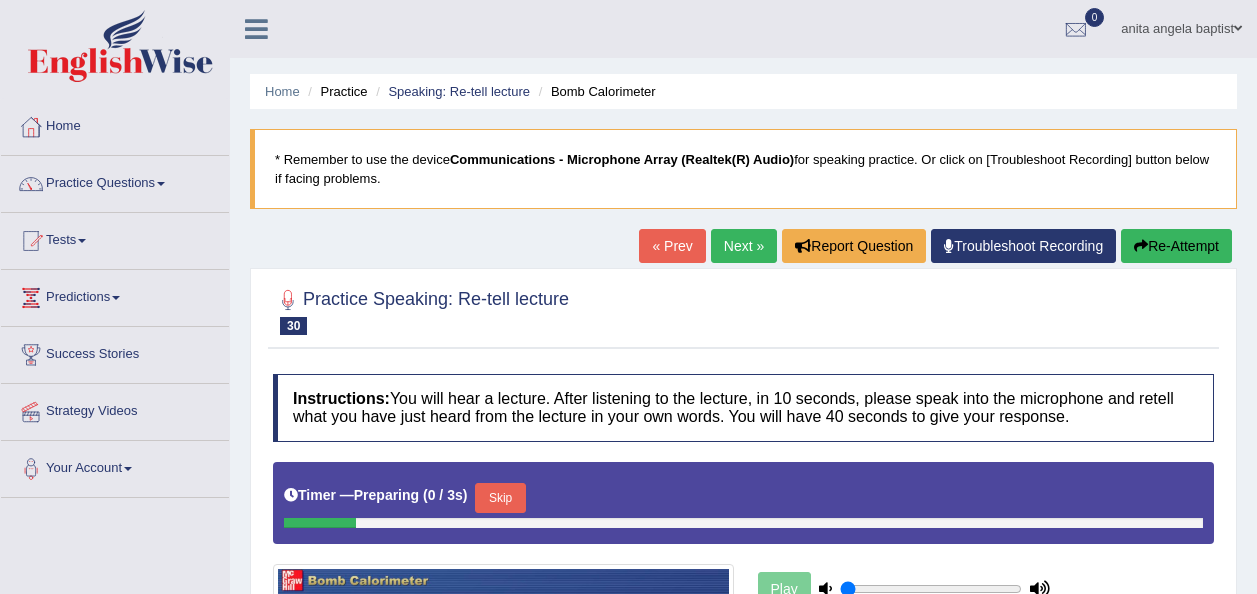 scroll, scrollTop: 200, scrollLeft: 0, axis: vertical 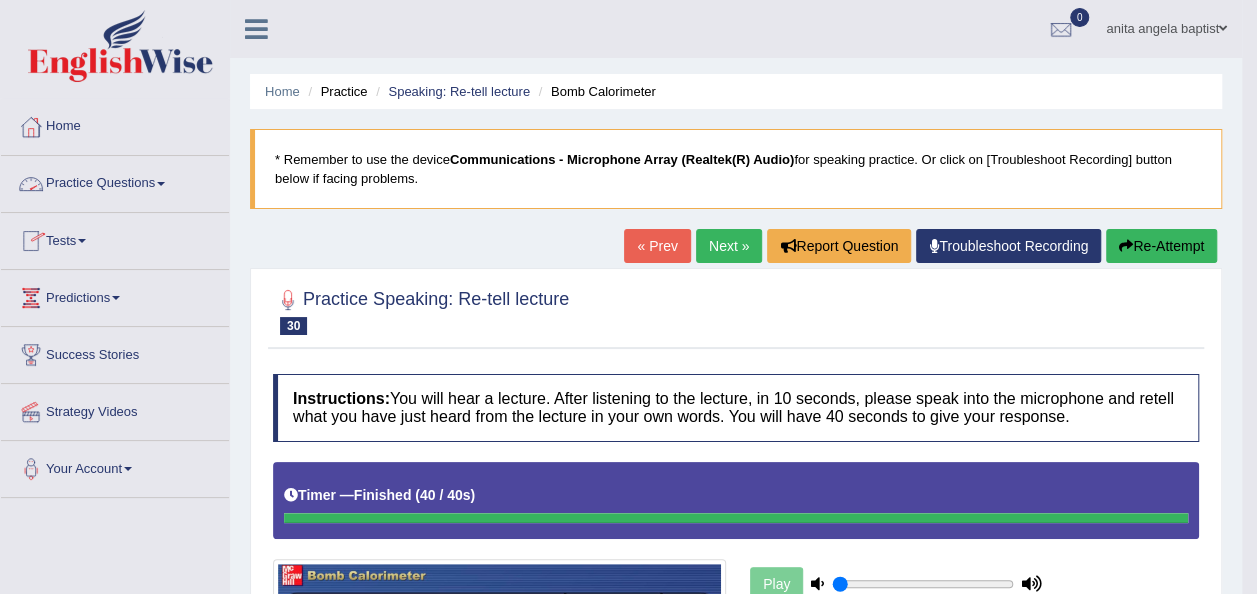 click on "Practice Questions" at bounding box center (115, 181) 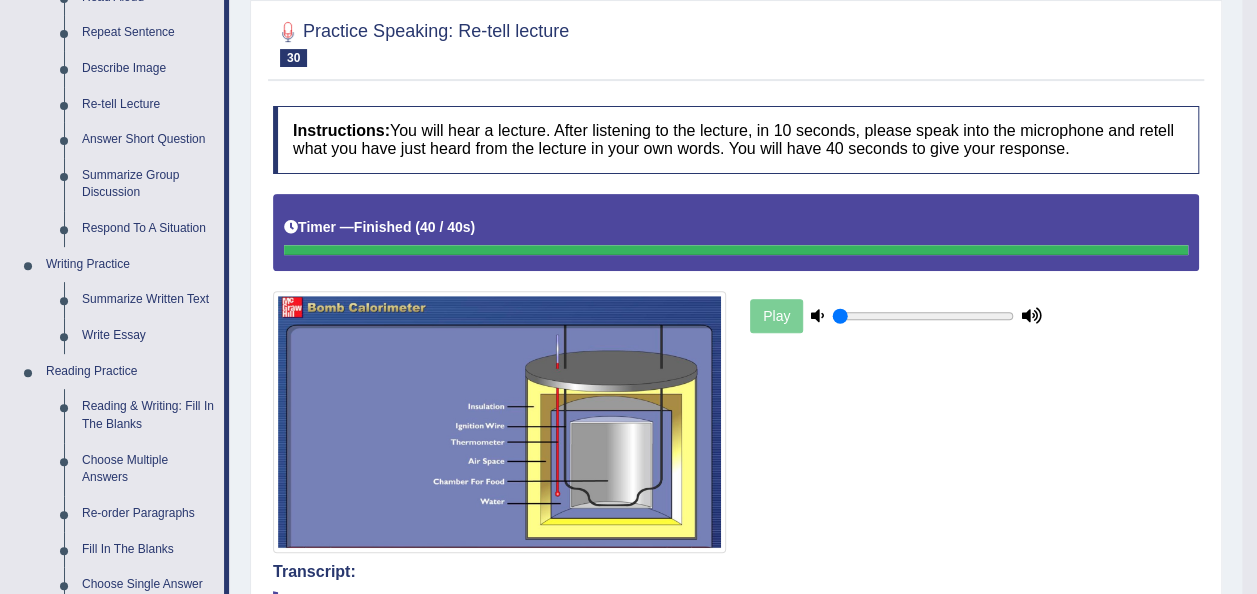 scroll, scrollTop: 300, scrollLeft: 0, axis: vertical 